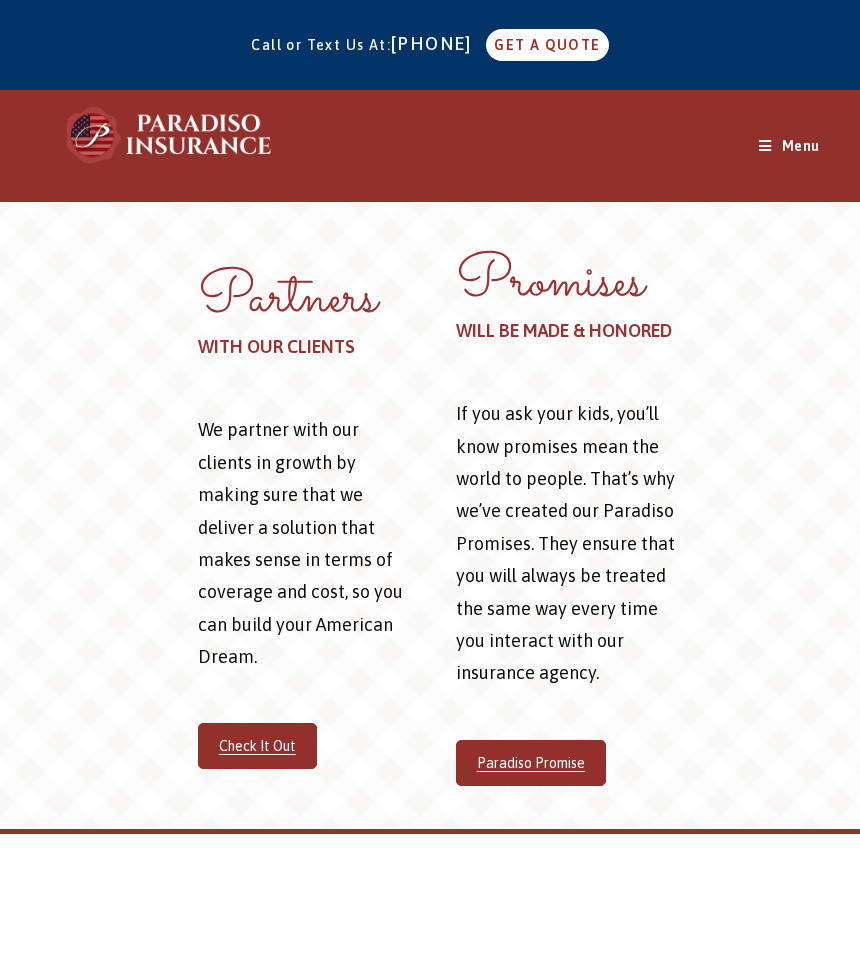 scroll, scrollTop: 0, scrollLeft: 0, axis: both 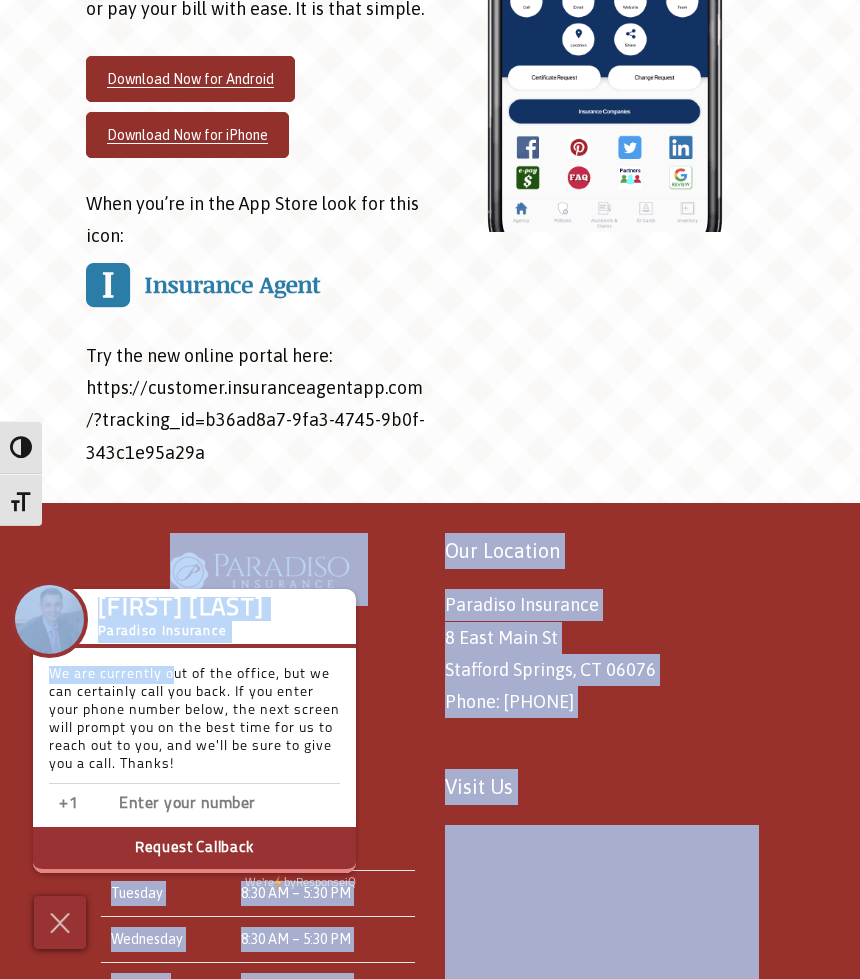 drag, startPoint x: 179, startPoint y: 654, endPoint x: 619, endPoint y: 179, distance: 647.4759 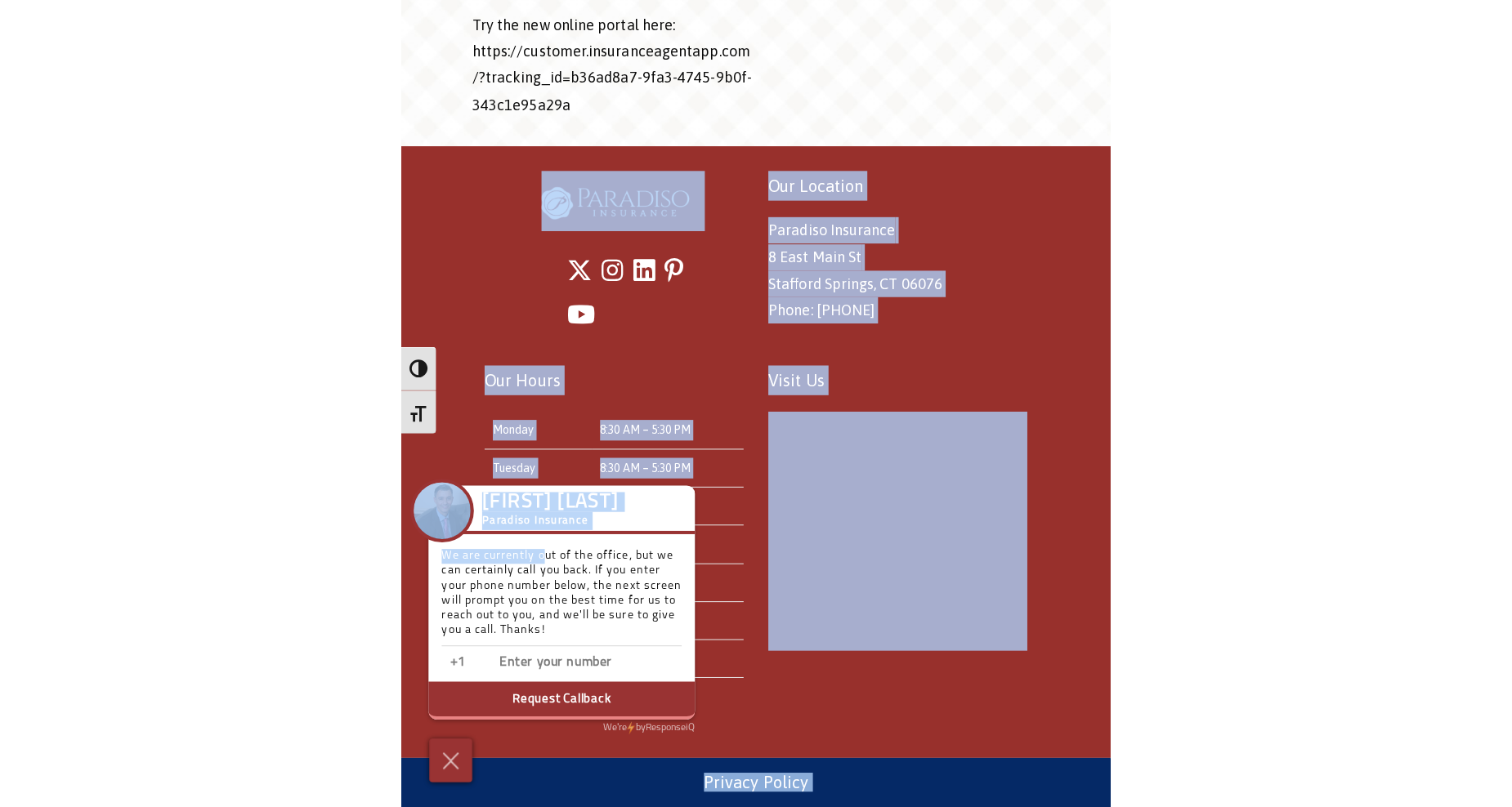 scroll, scrollTop: 5415, scrollLeft: 0, axis: vertical 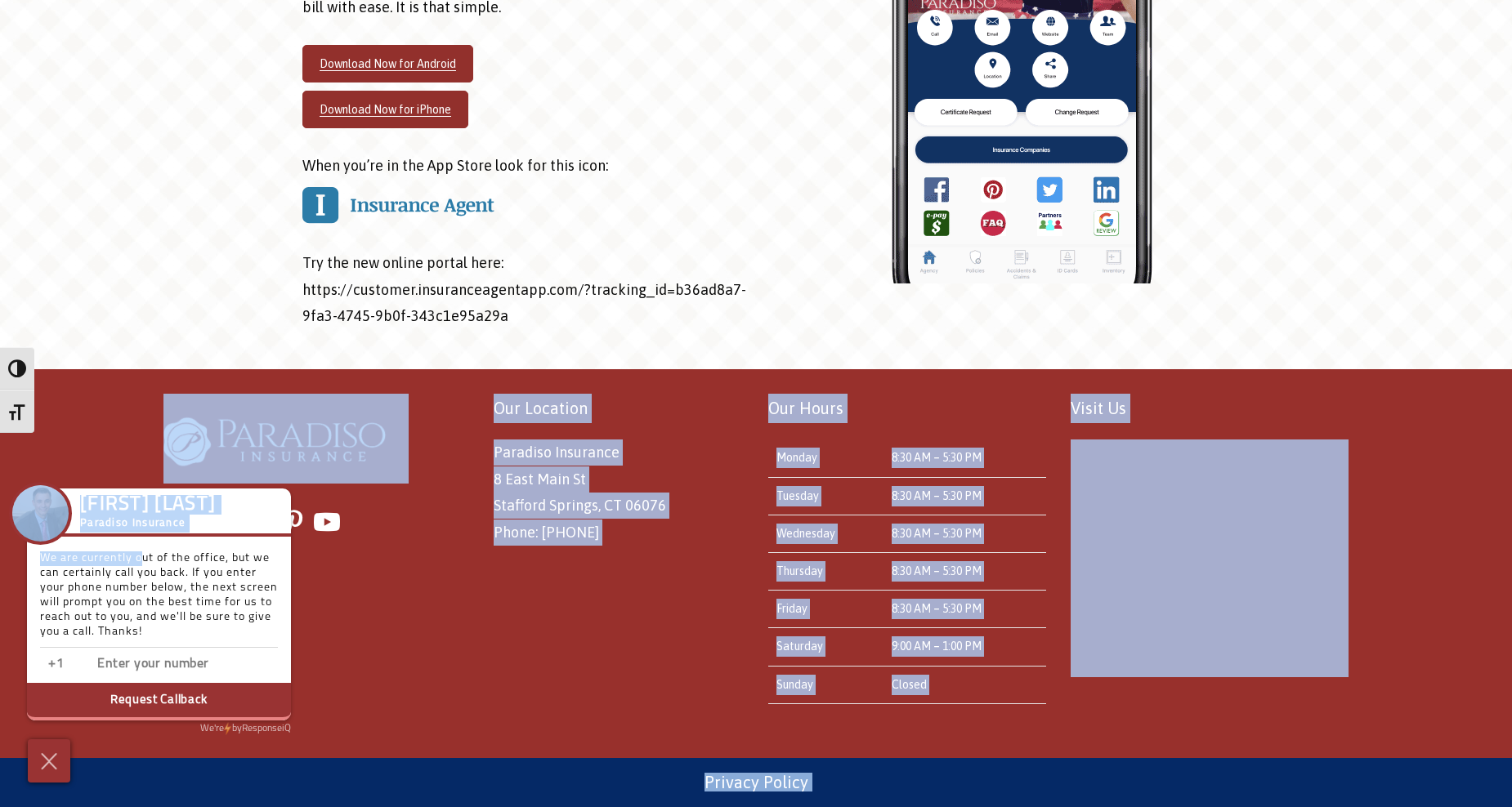 click on "Our Location
Paradiso Insurance
8 East Main St
Stafford Springs, CT 06076
Phone: 860-684-5270
Our Hours
Monday
8:30 AM – 5:30 PM
Tuesday
8:30 AM – 5:30 PM
Wednesday
8:30 AM – 5:30 PM
Thursday
8:30 AM – 5:30 PM
Friday
8:30 AM – 5:30 PM
Saturday
9:00 AM – 1:00 PM
Sunday
Closed
Visit Us" at bounding box center (756, 564) 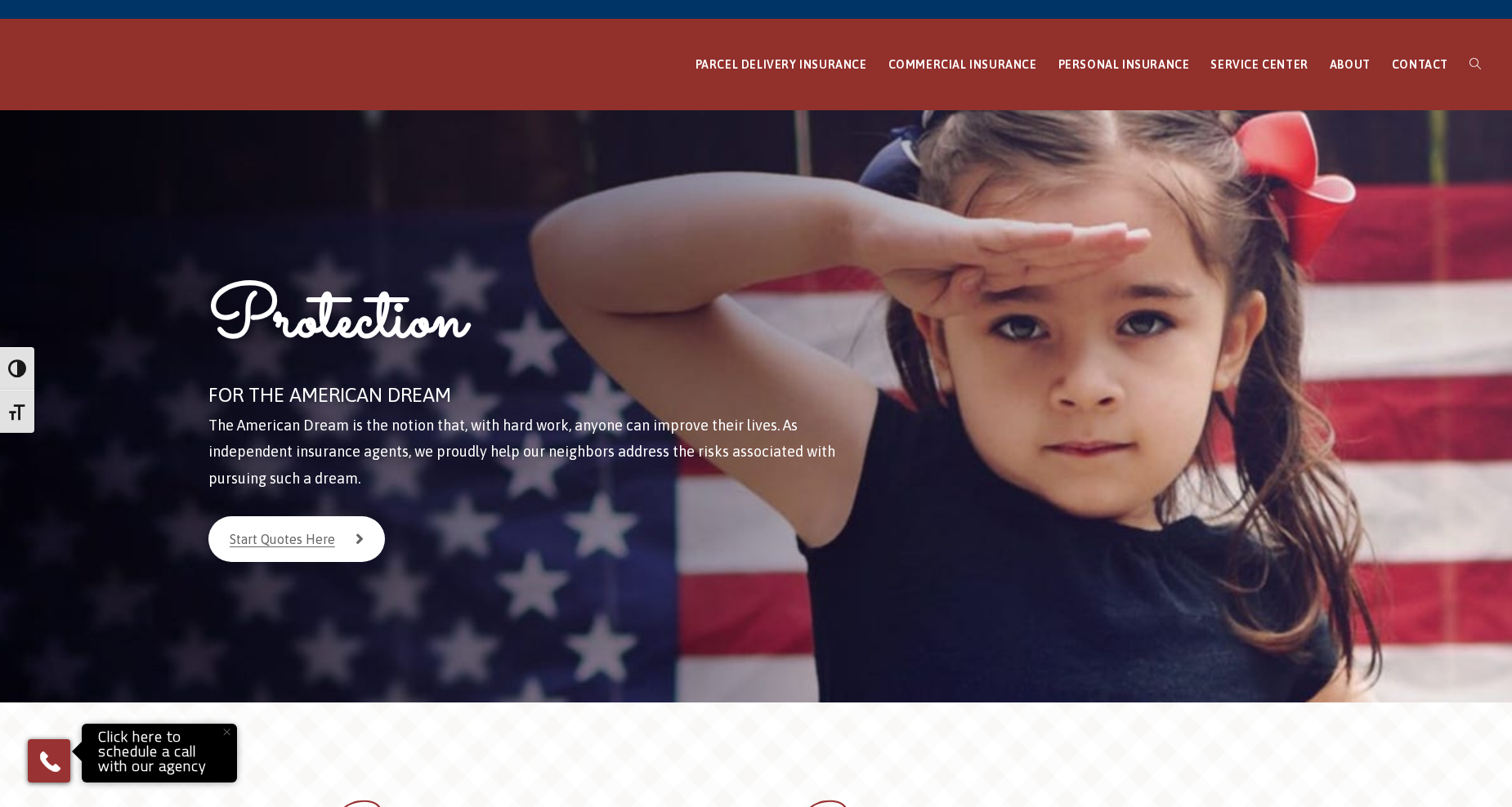 scroll, scrollTop: 0, scrollLeft: 0, axis: both 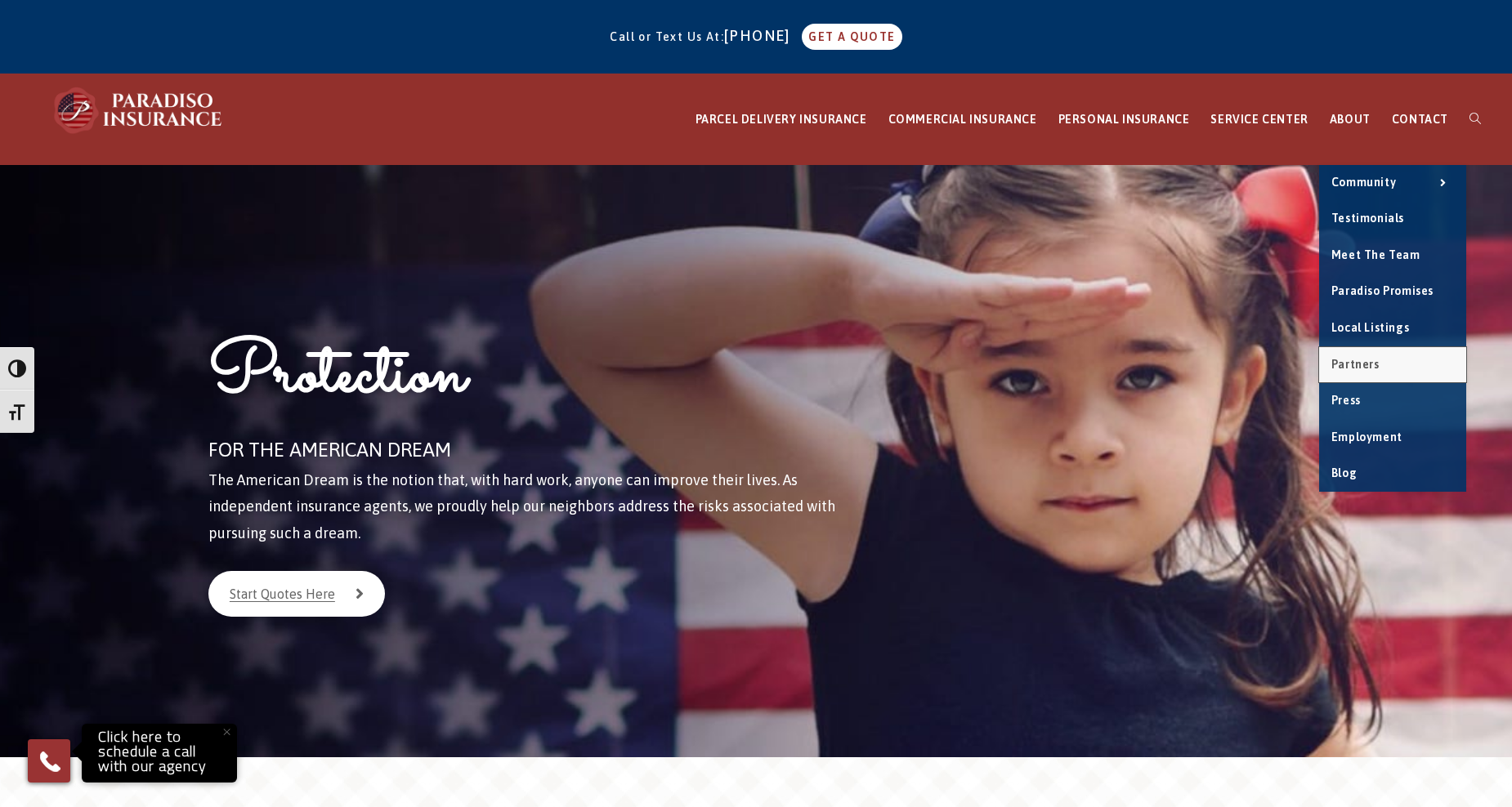 click on "Partners" at bounding box center (1355, 364) 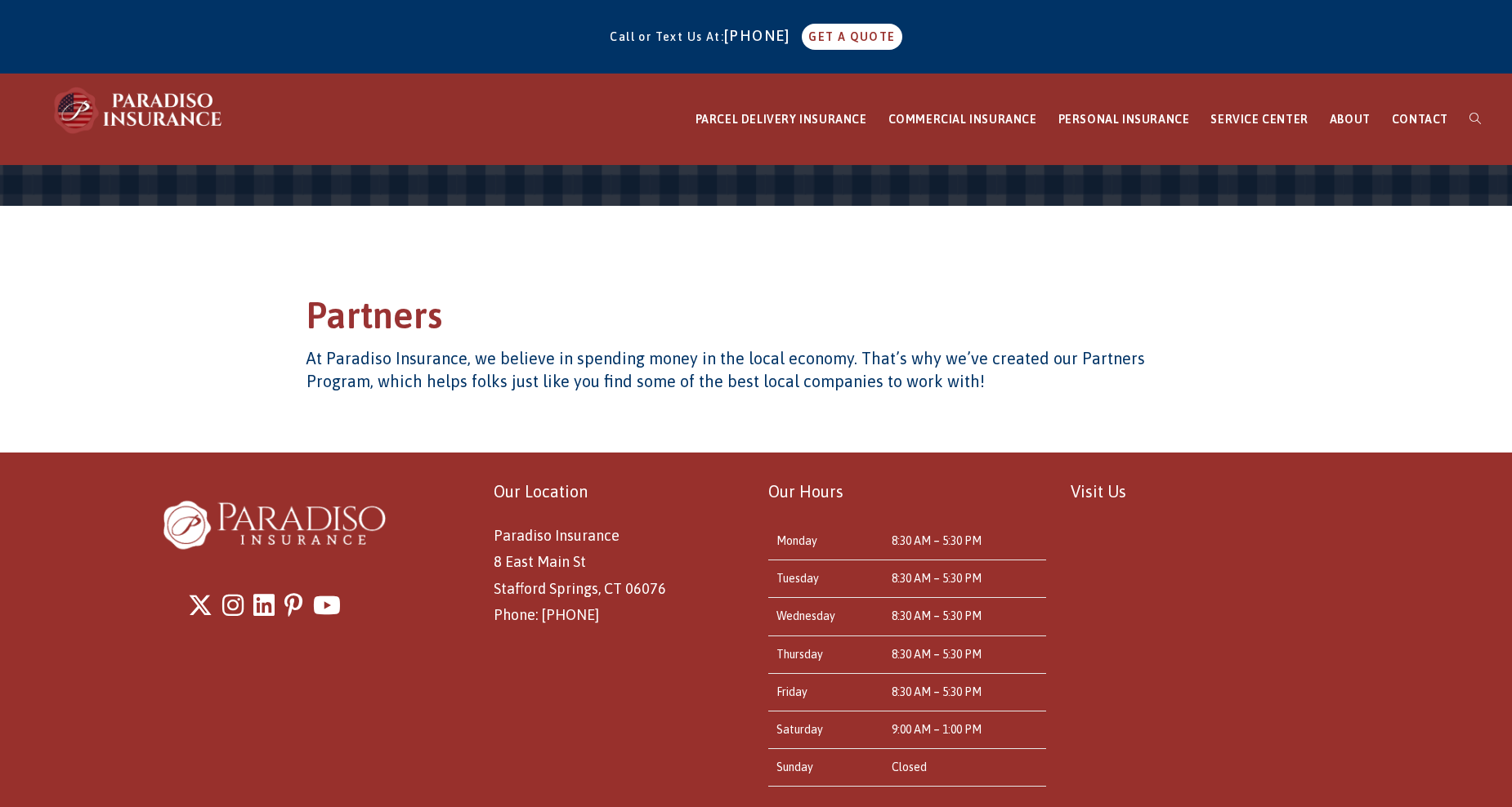 scroll, scrollTop: 0, scrollLeft: 0, axis: both 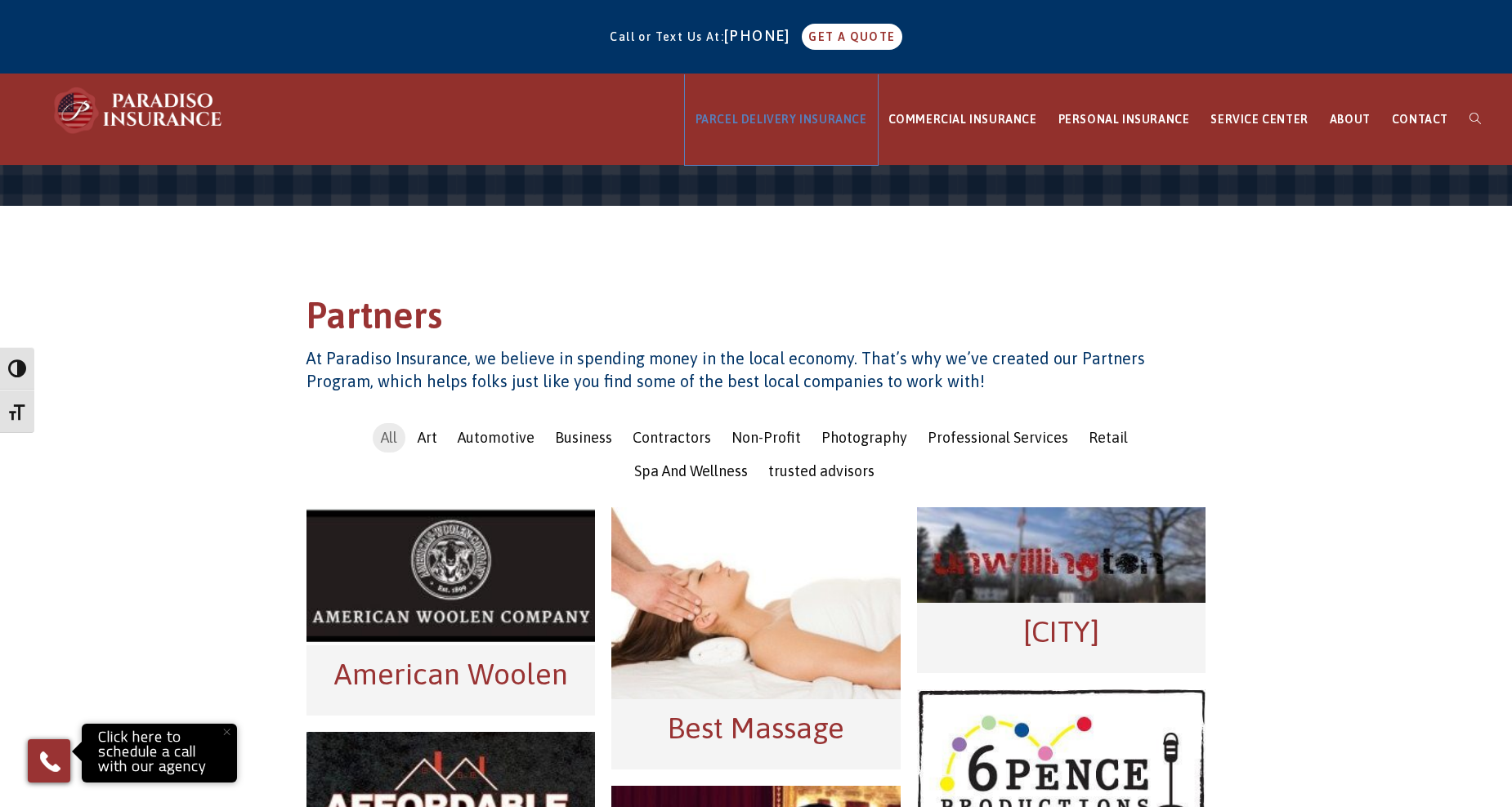 click on "PARCEL DELIVERY INSURANCE" at bounding box center (781, 119) 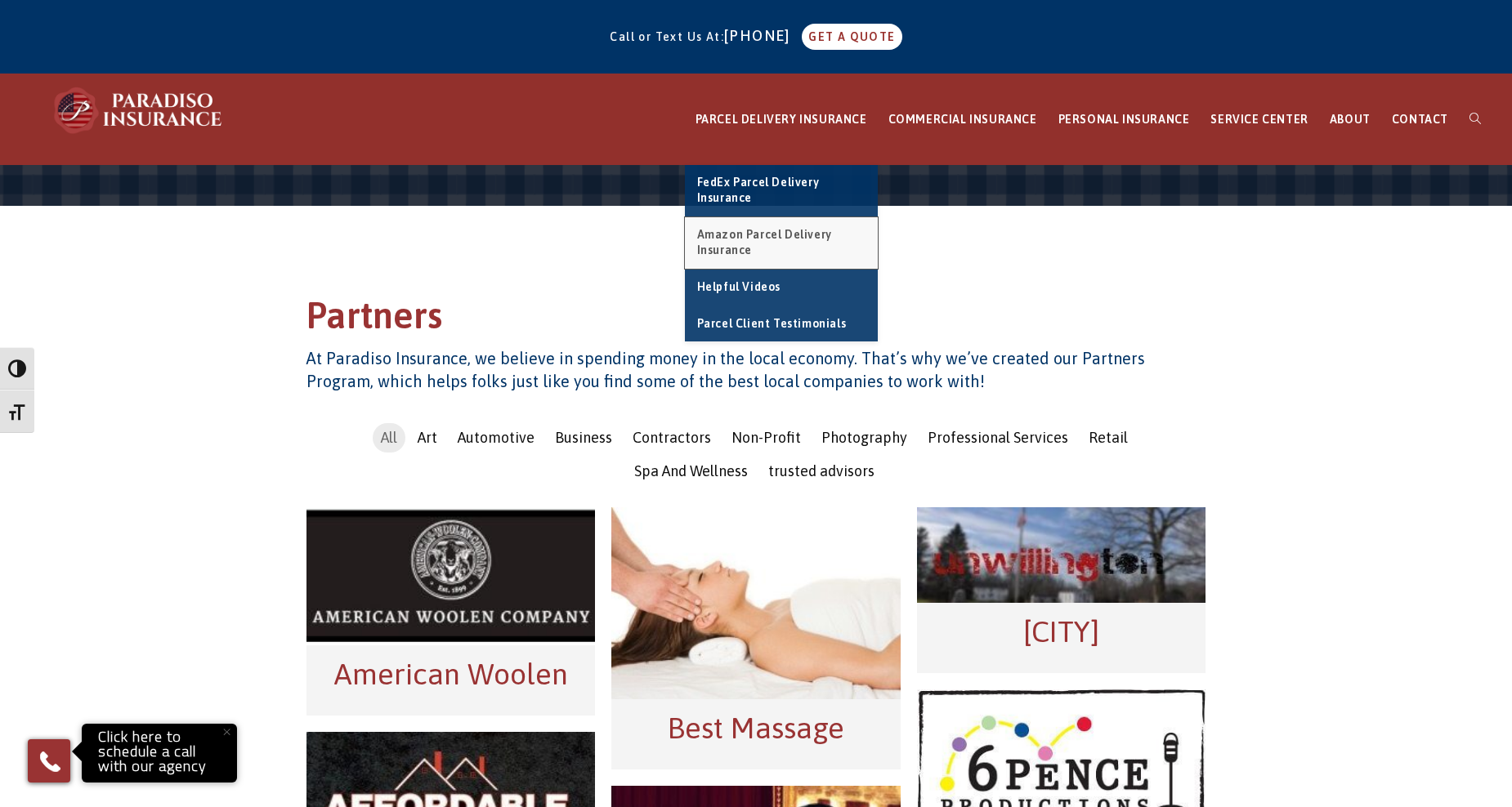 click on "Amazon Parcel Delivery Insurance" at bounding box center [764, 243] 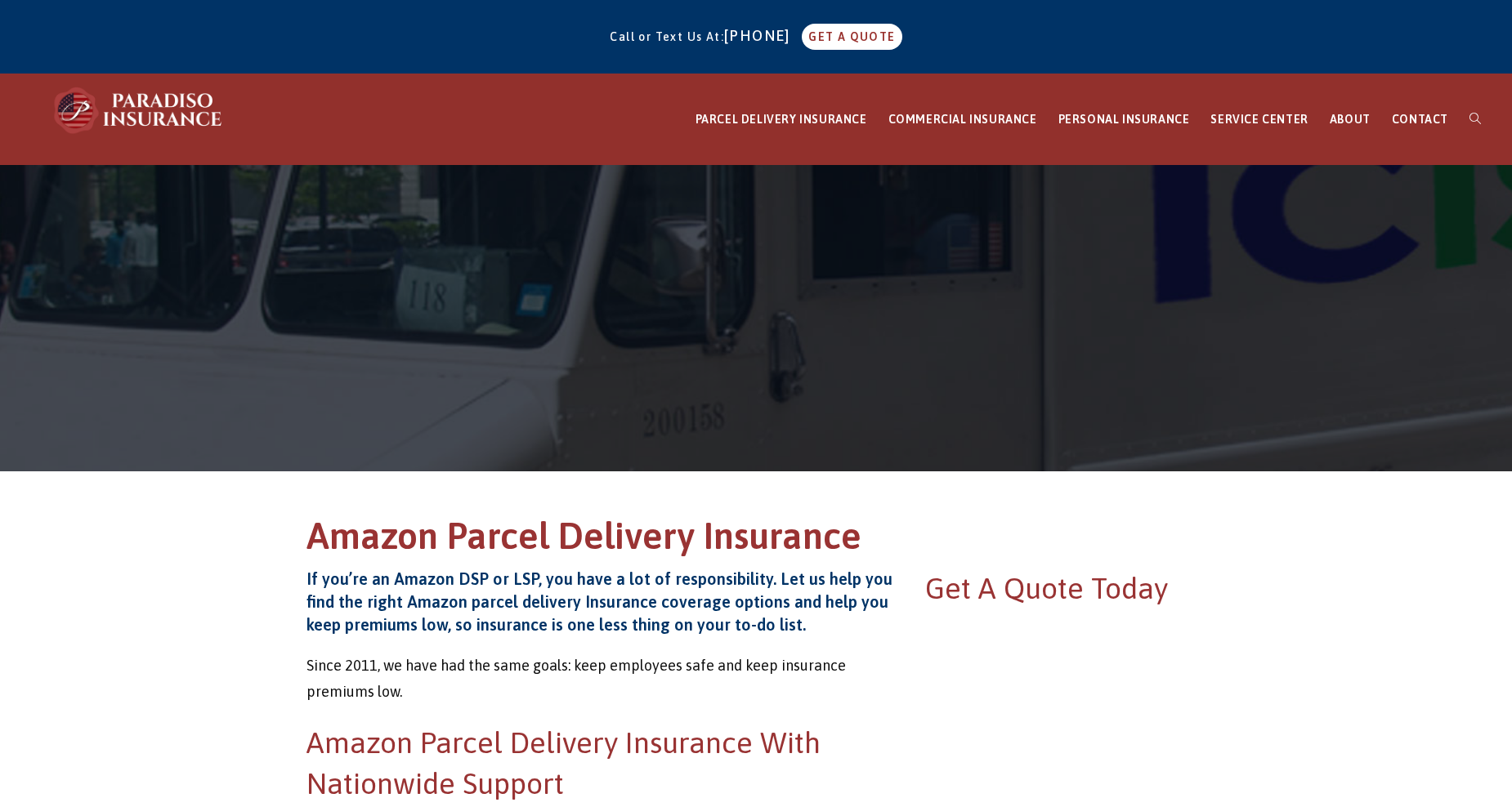scroll, scrollTop: 0, scrollLeft: 0, axis: both 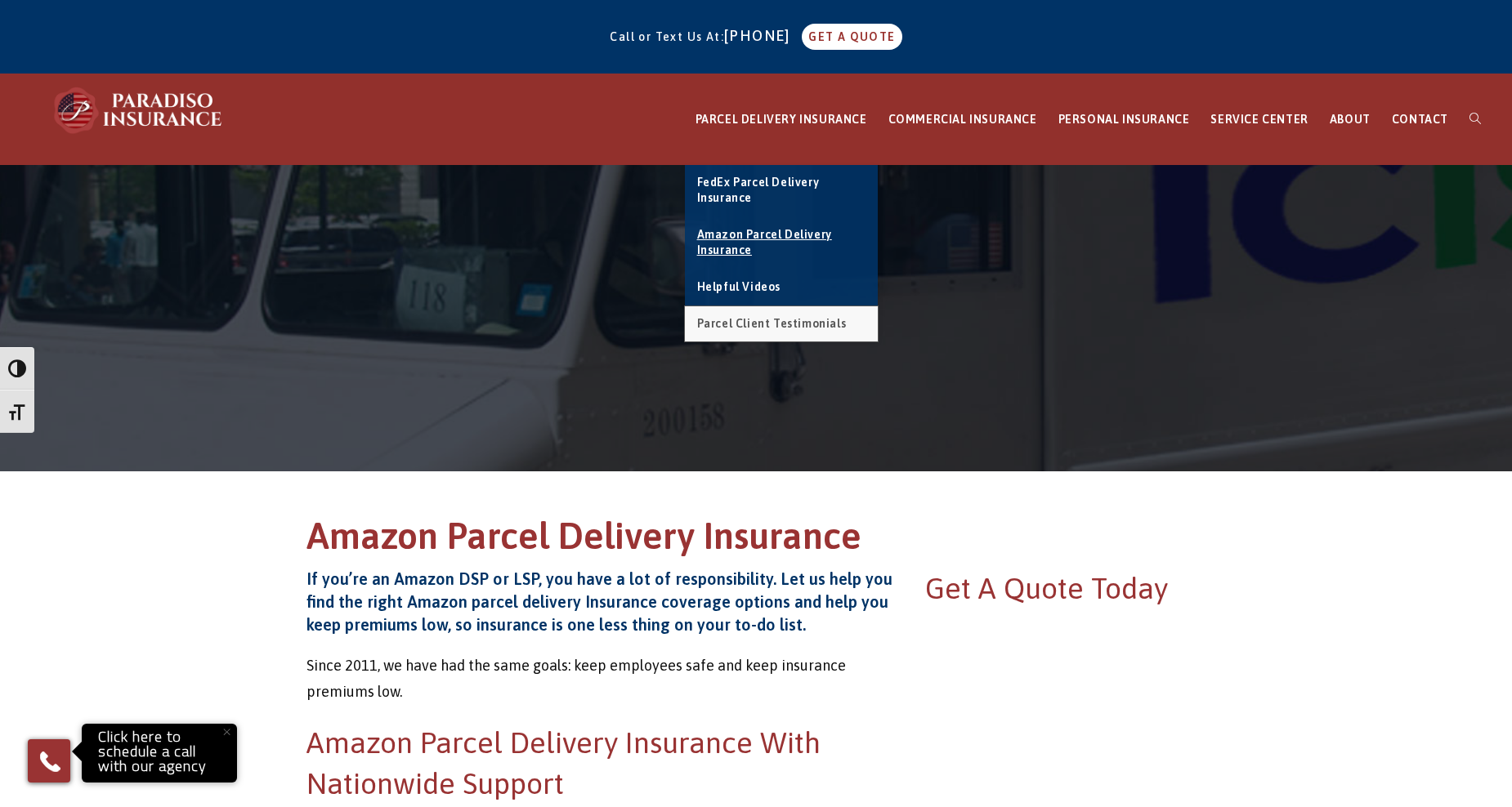 click on "Parcel Client Testimonials" at bounding box center [772, 323] 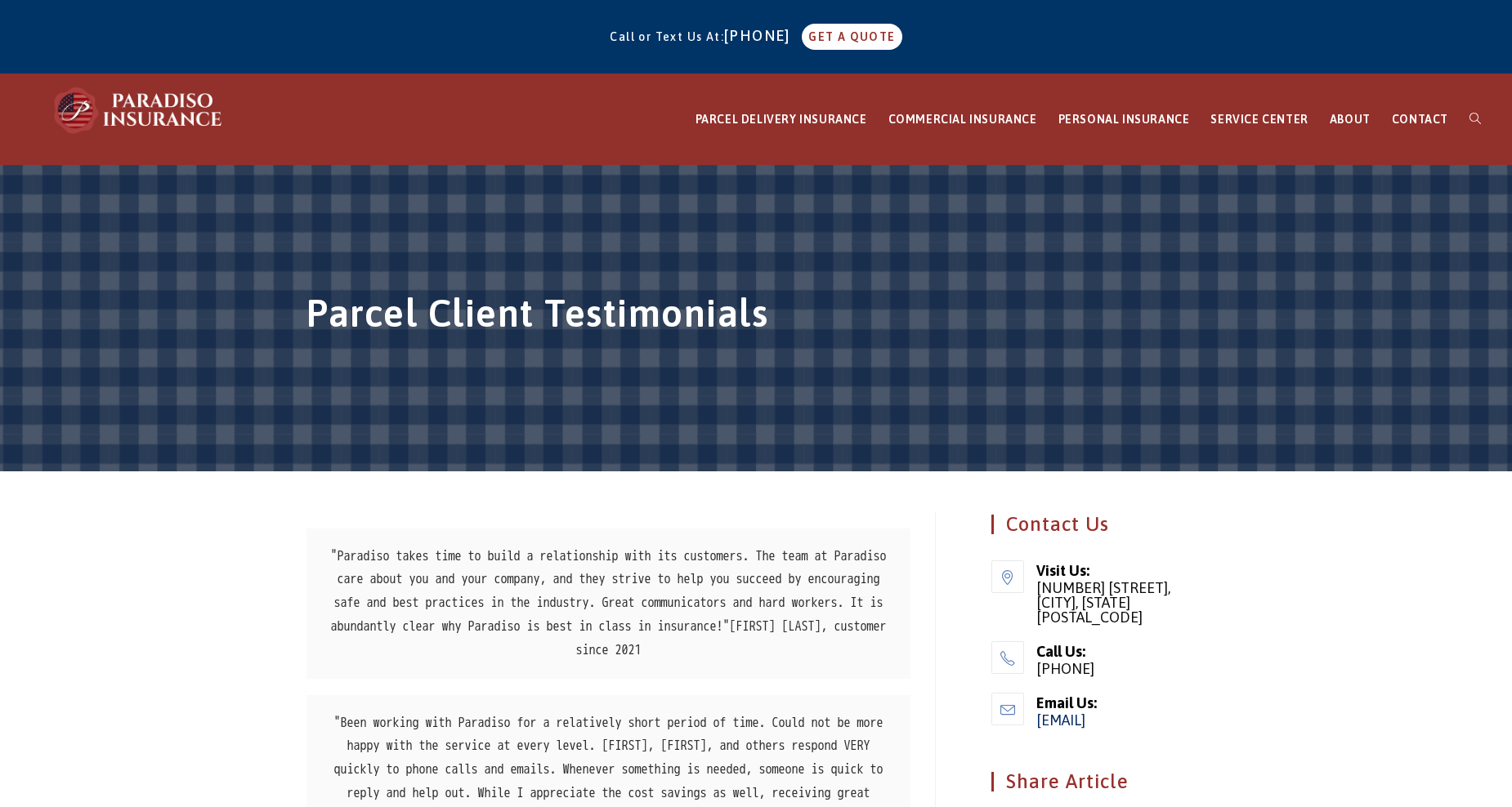 scroll, scrollTop: 0, scrollLeft: 0, axis: both 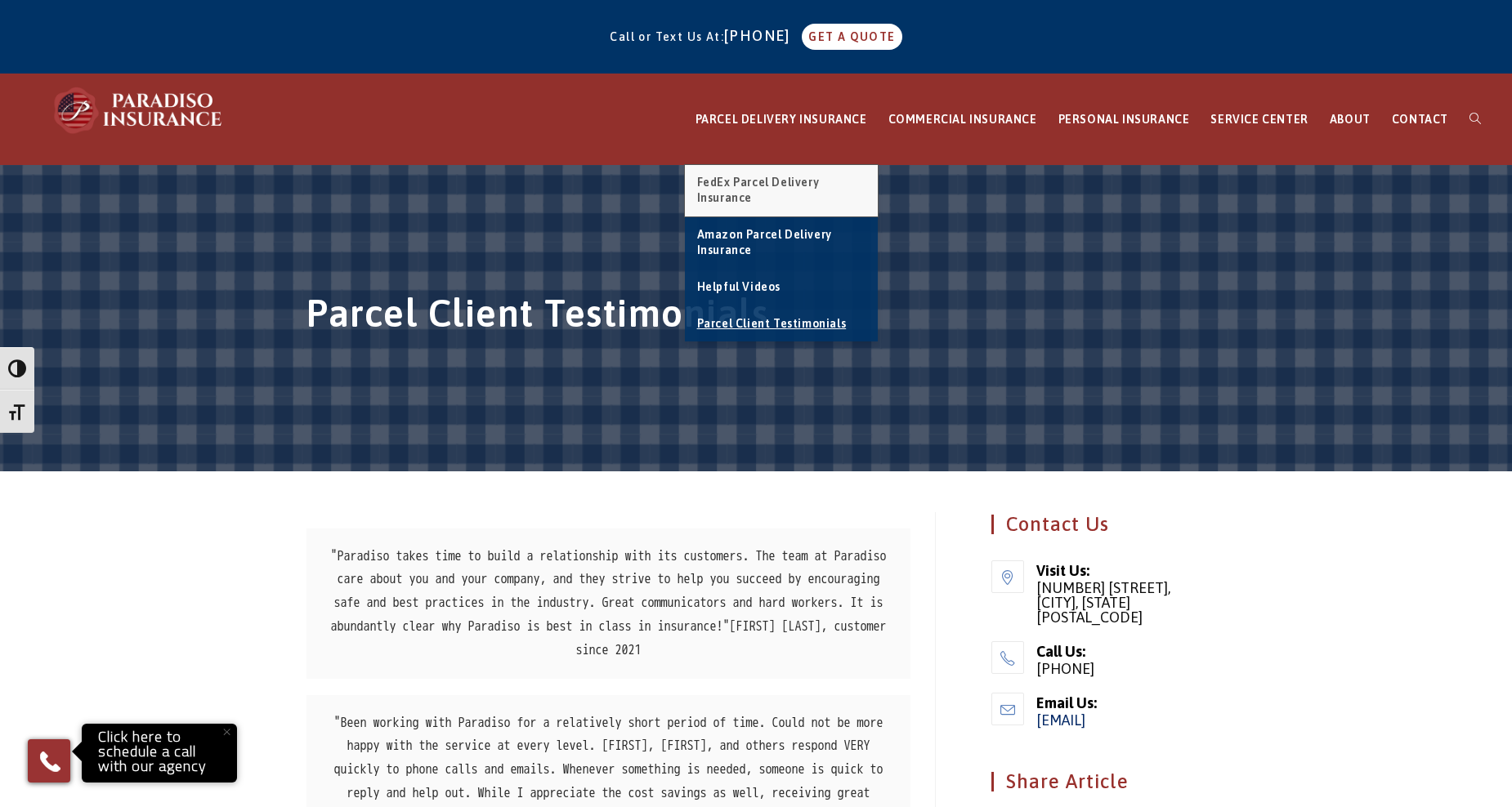 click on "FedEx Parcel Delivery Insurance" at bounding box center (758, 190) 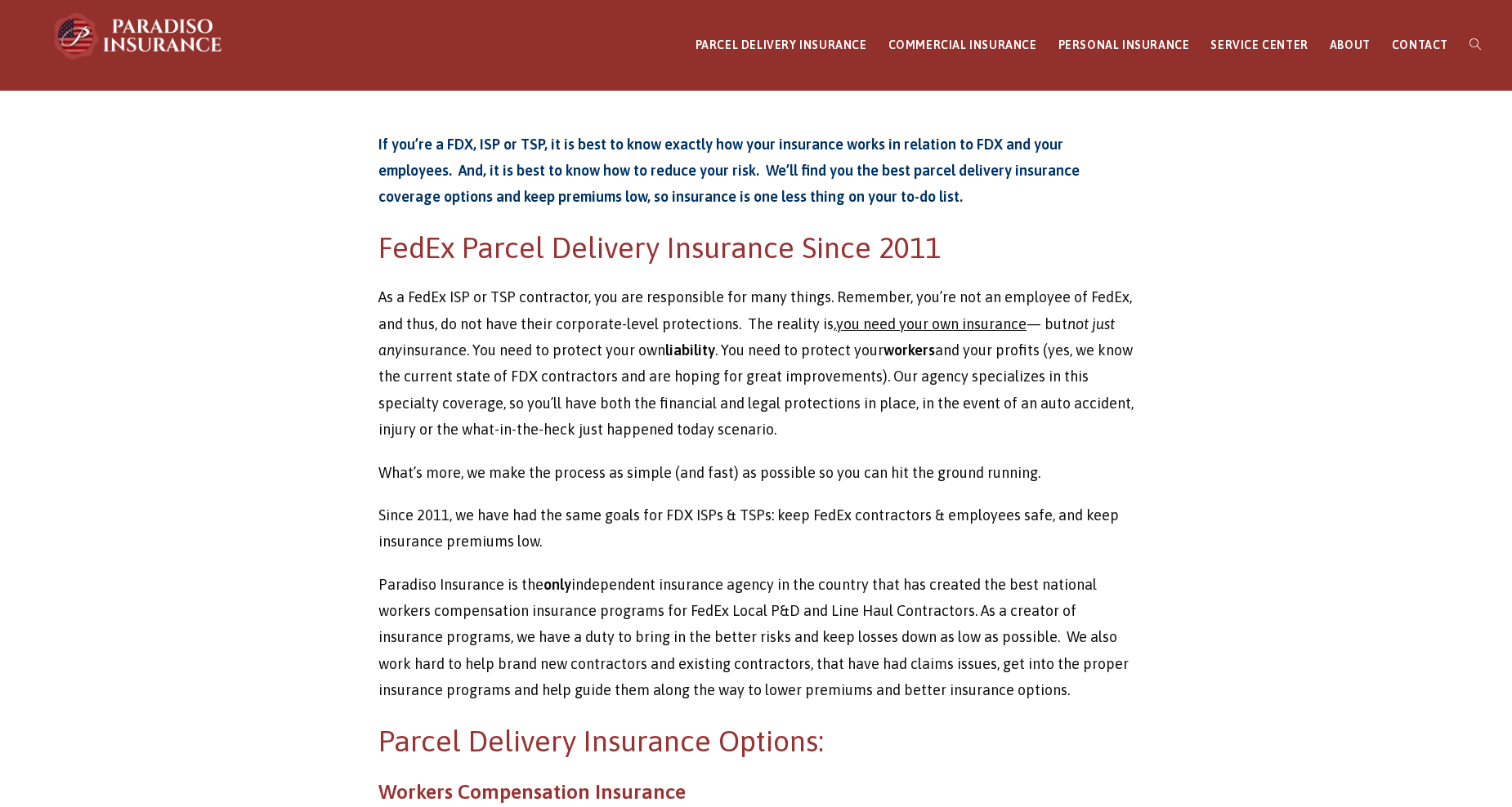 scroll, scrollTop: 0, scrollLeft: 0, axis: both 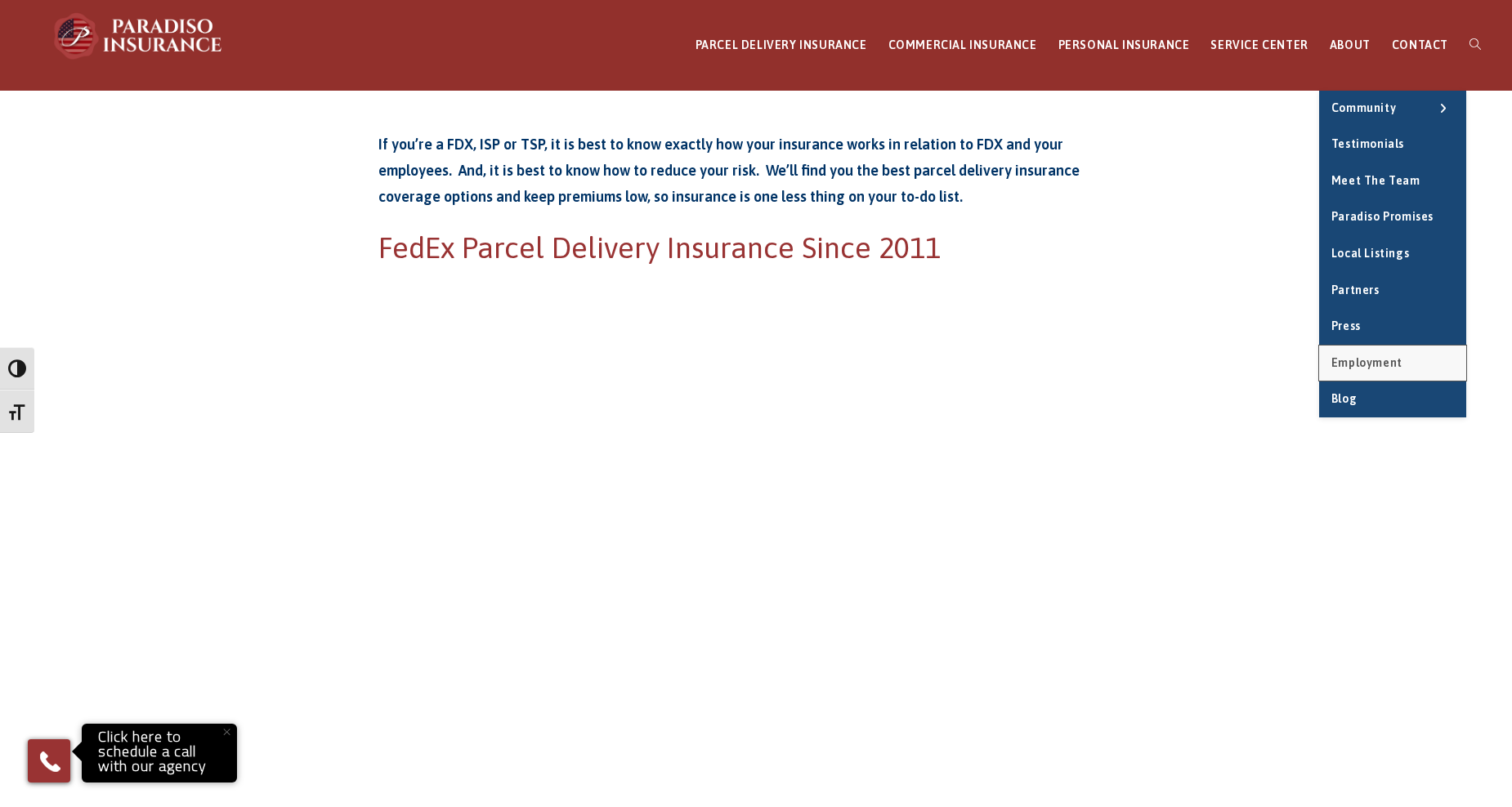 click on "Employment" at bounding box center [1367, 363] 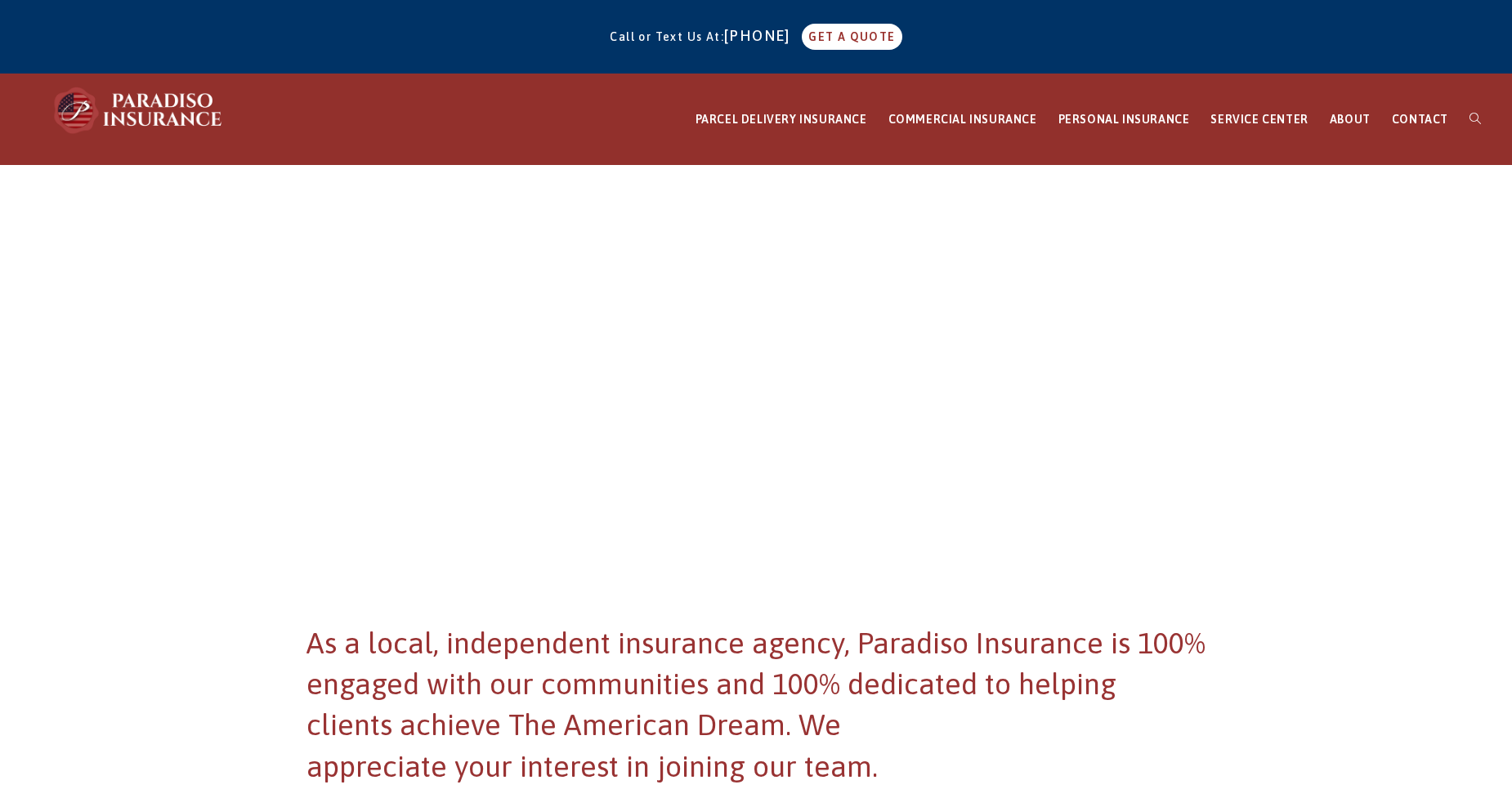 scroll, scrollTop: 0, scrollLeft: 0, axis: both 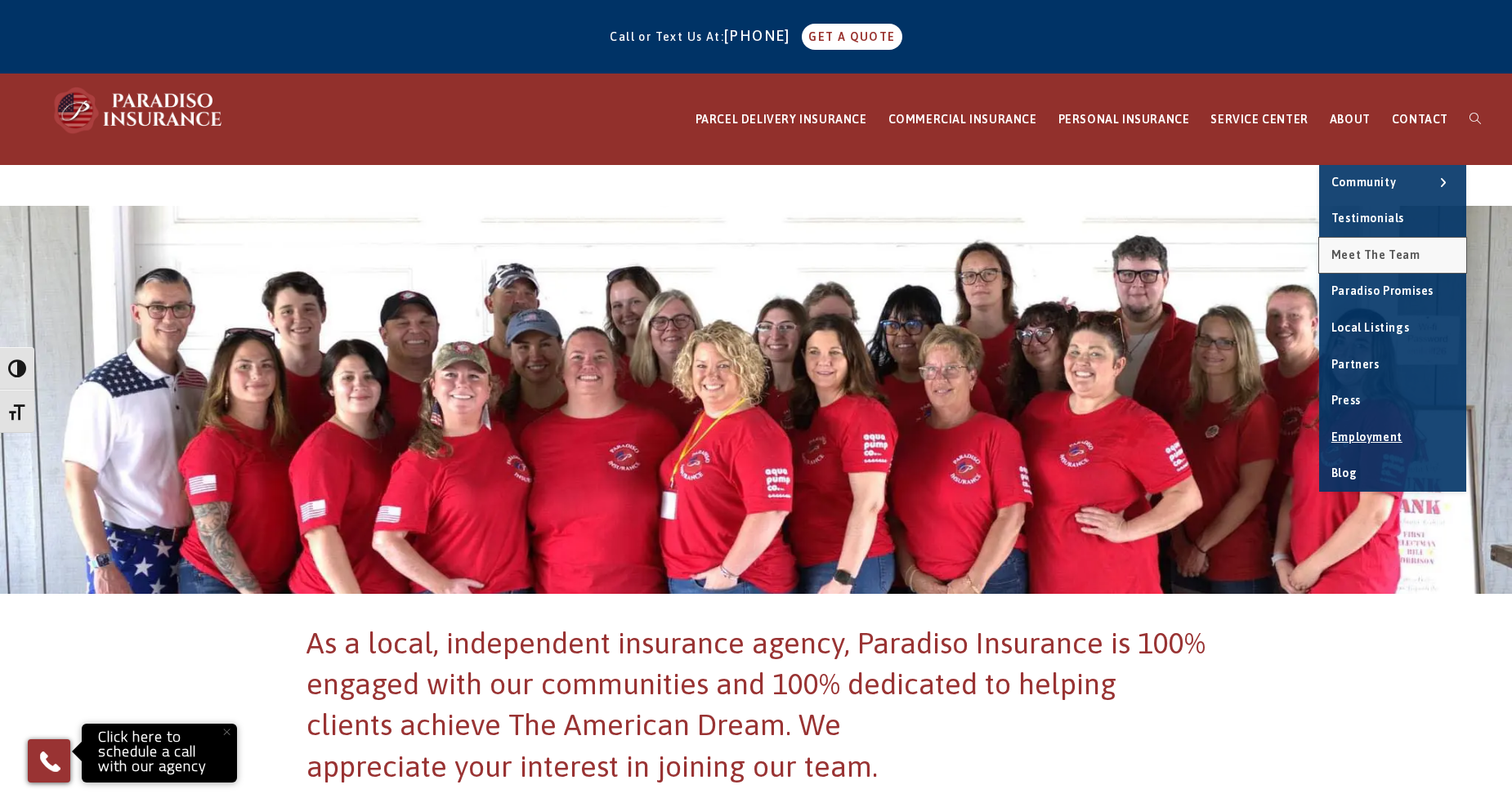 click on "Meet the Team" at bounding box center (1376, 255) 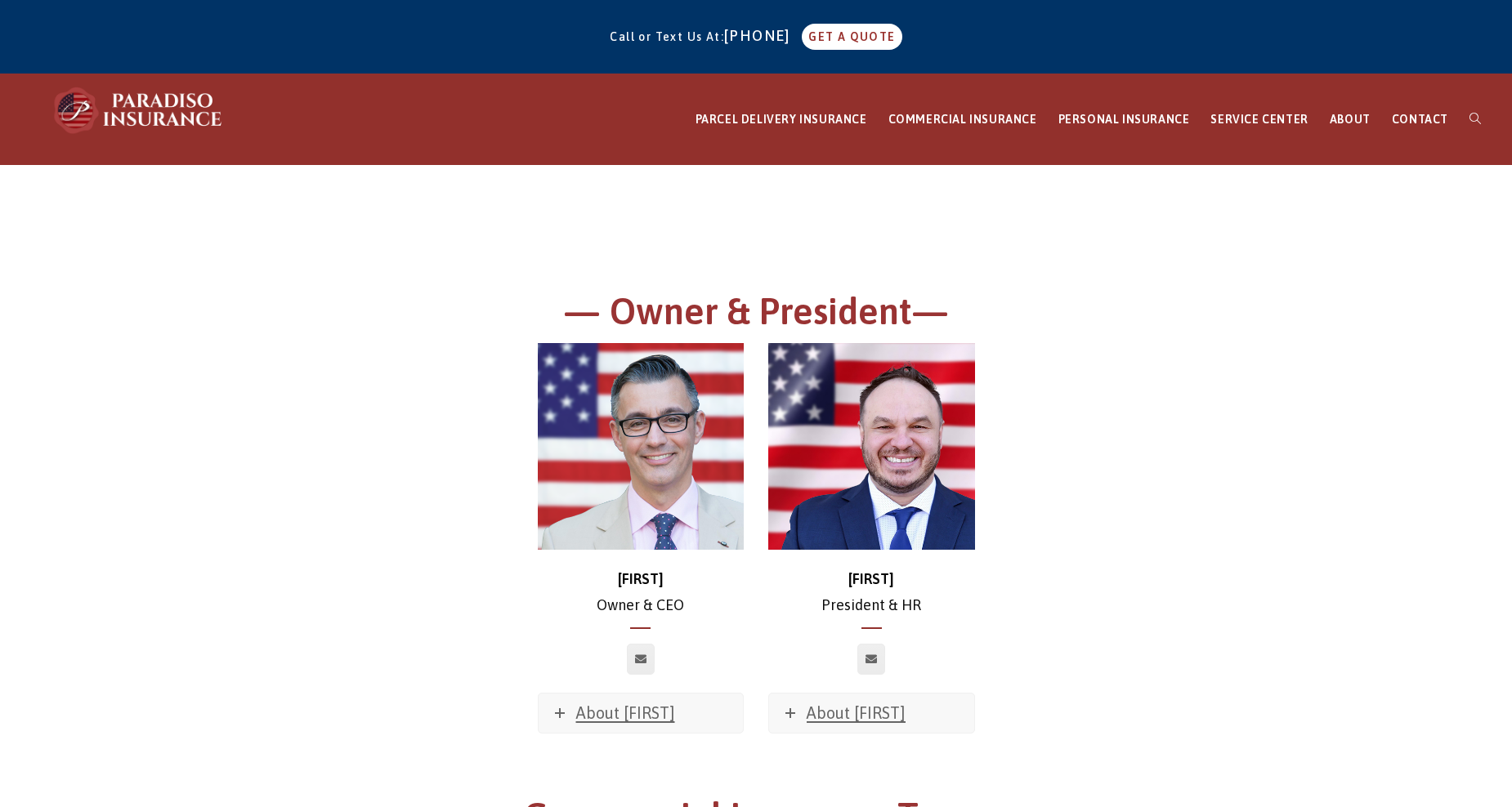 scroll, scrollTop: 0, scrollLeft: 0, axis: both 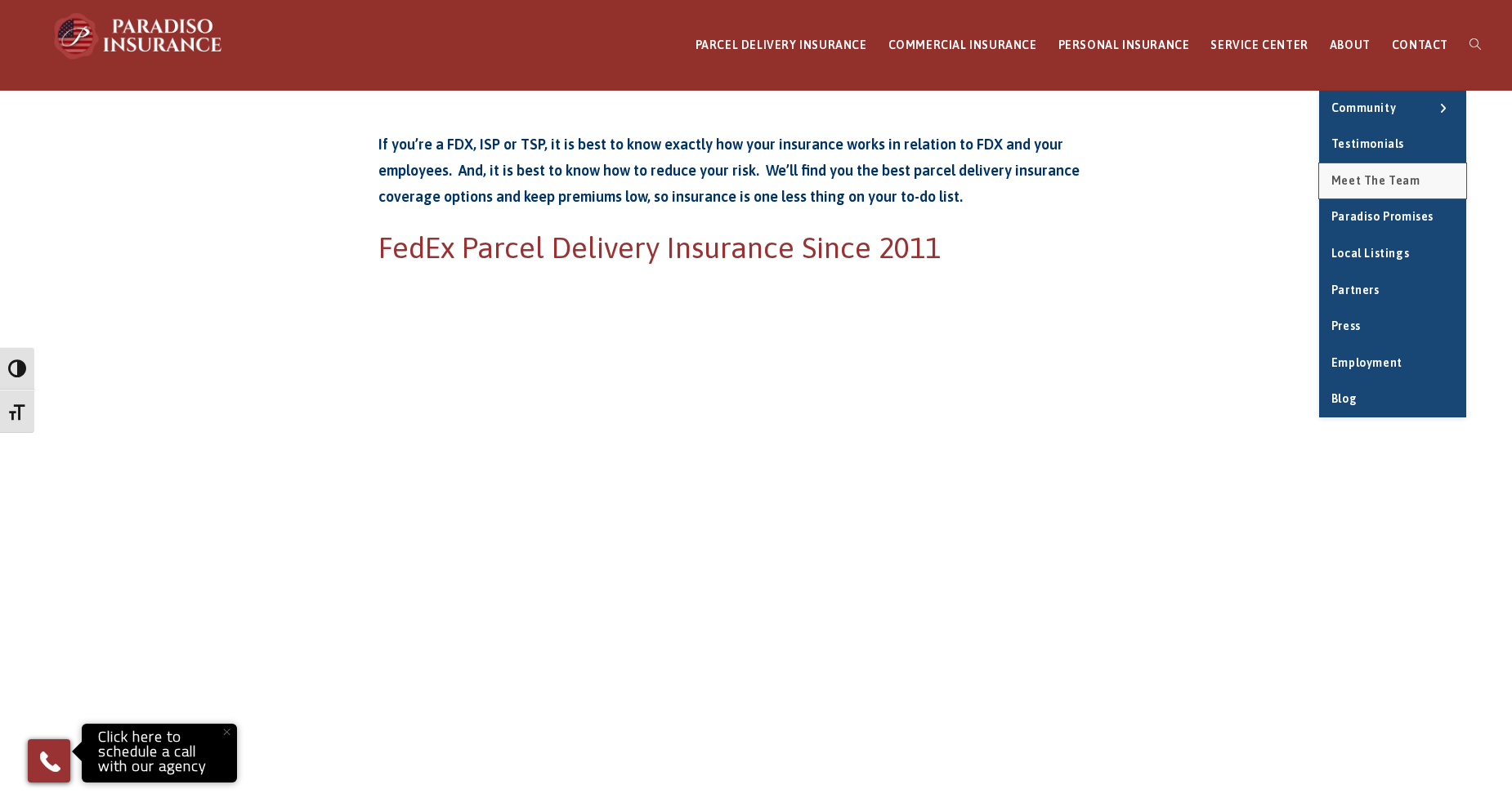 click on "Meet the Team" at bounding box center (1393, 181) 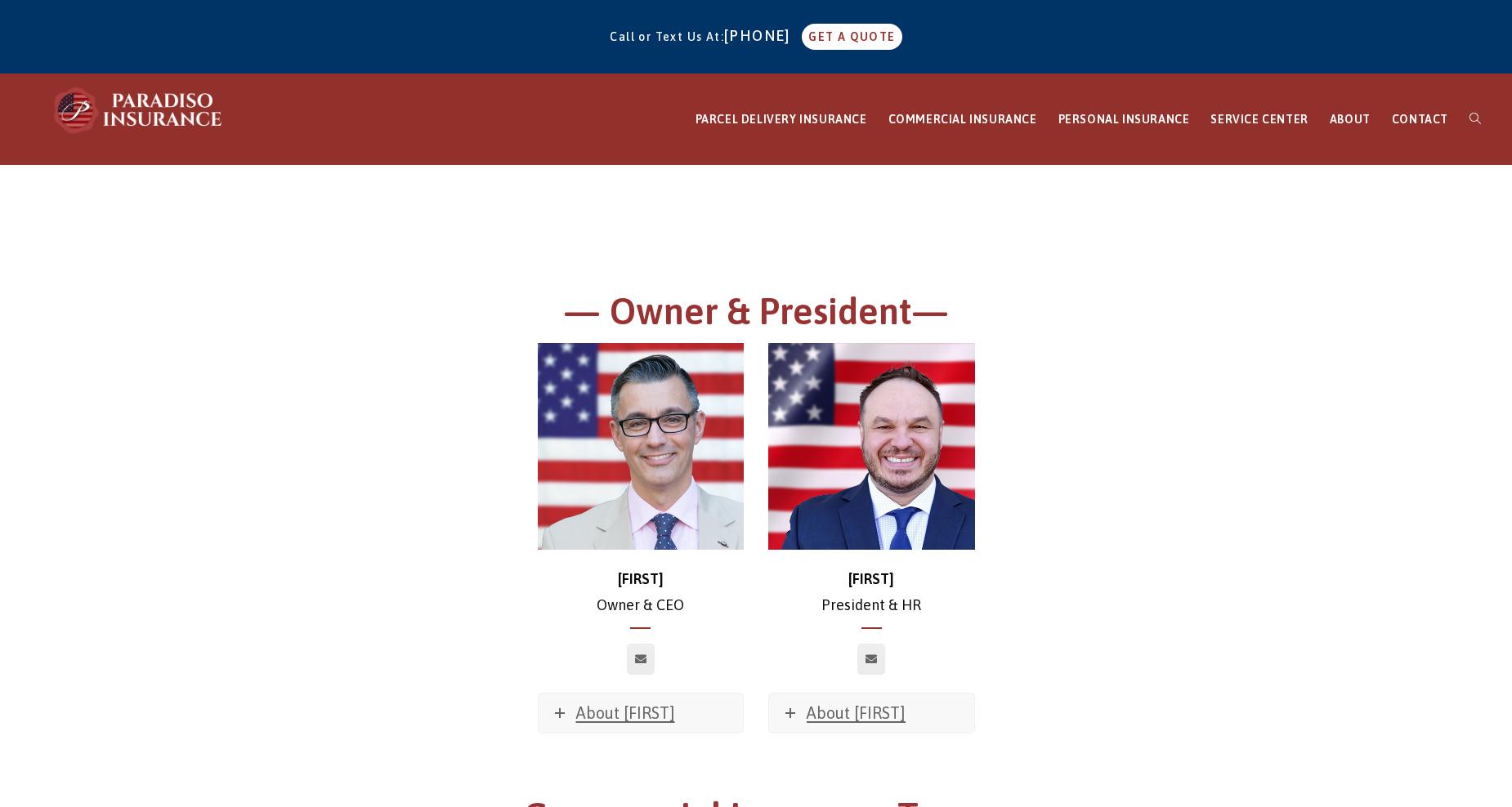 scroll, scrollTop: 0, scrollLeft: 0, axis: both 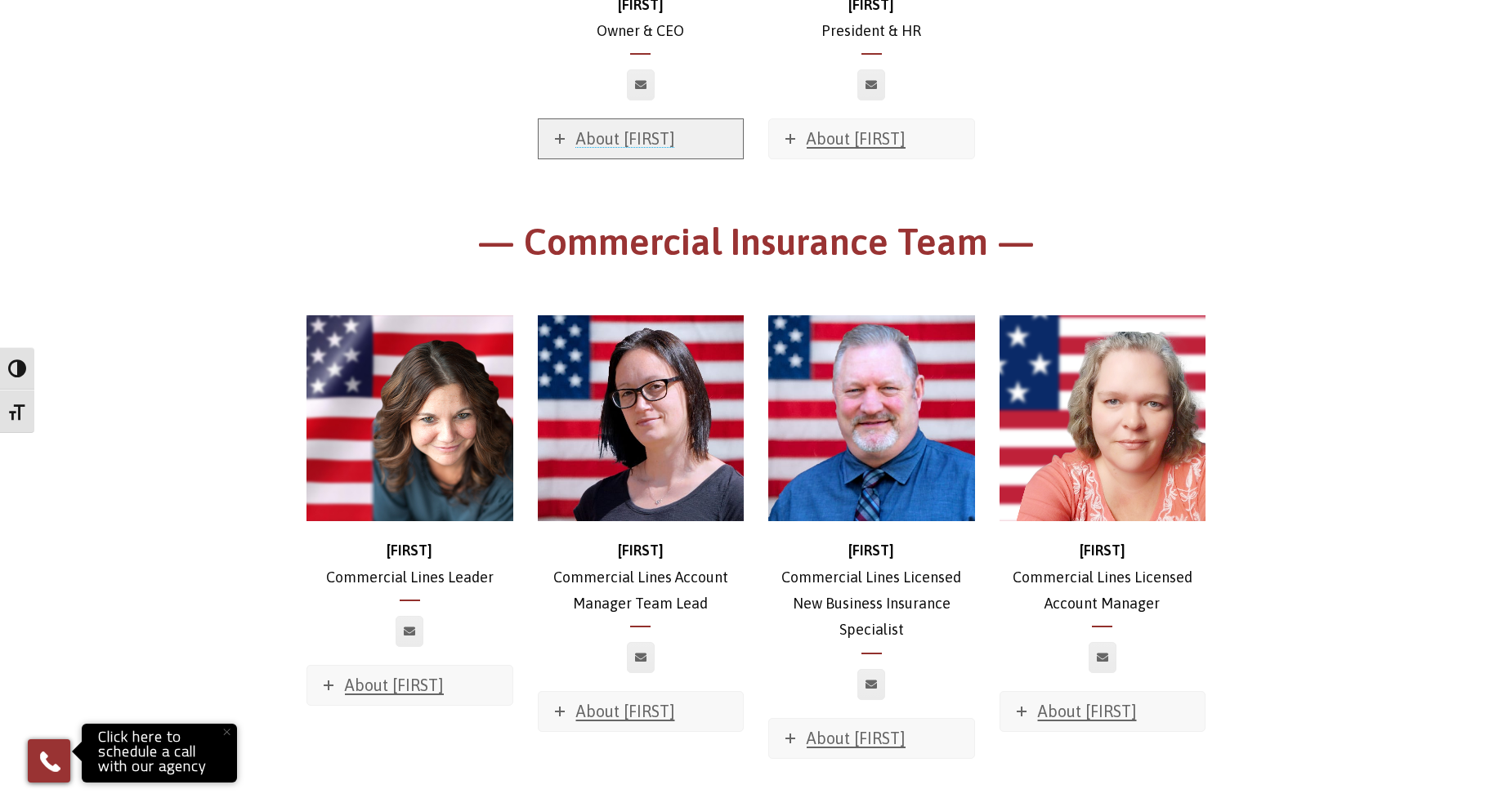 click at bounding box center (560, 139) 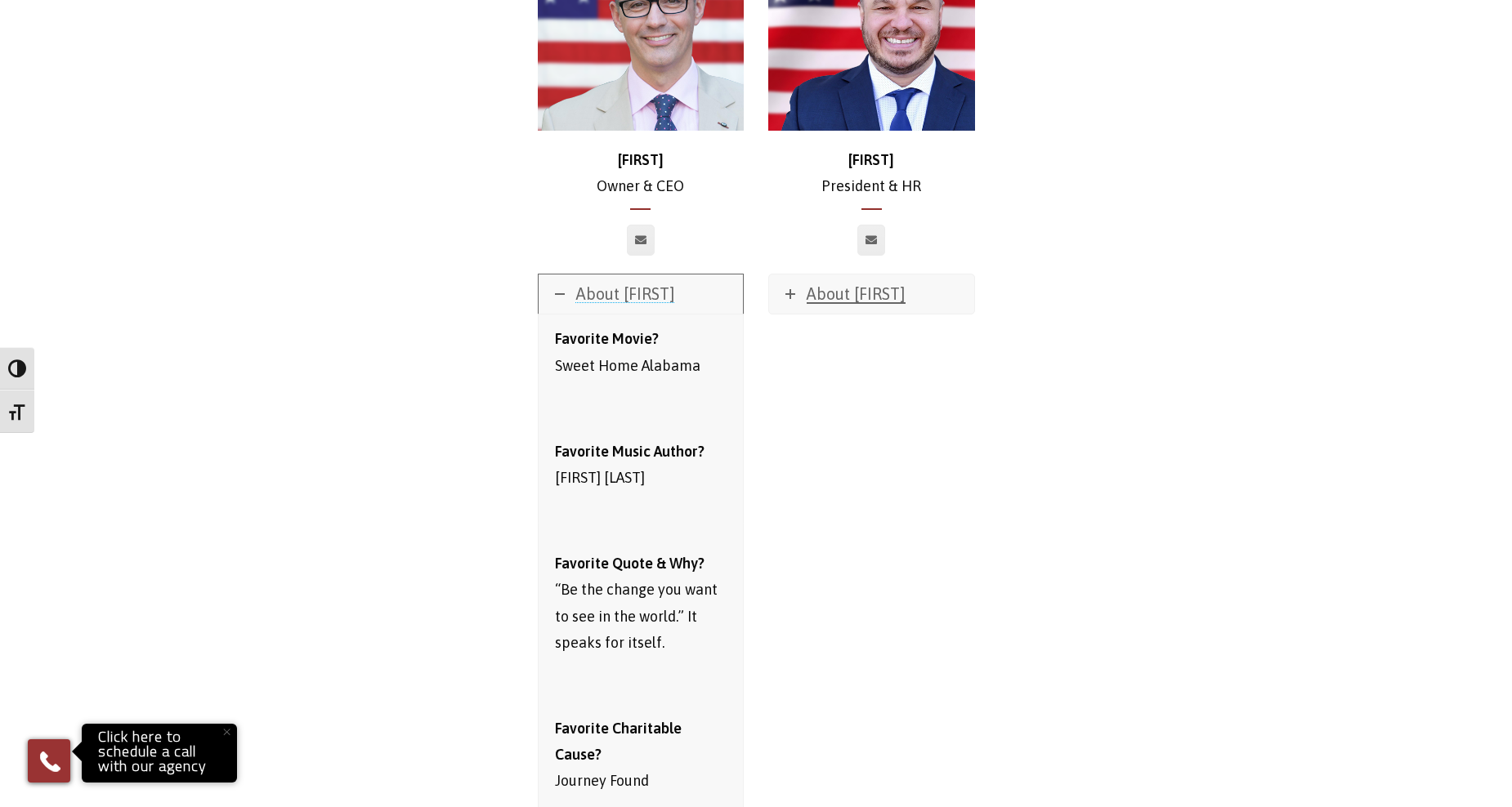 scroll, scrollTop: 411, scrollLeft: 0, axis: vertical 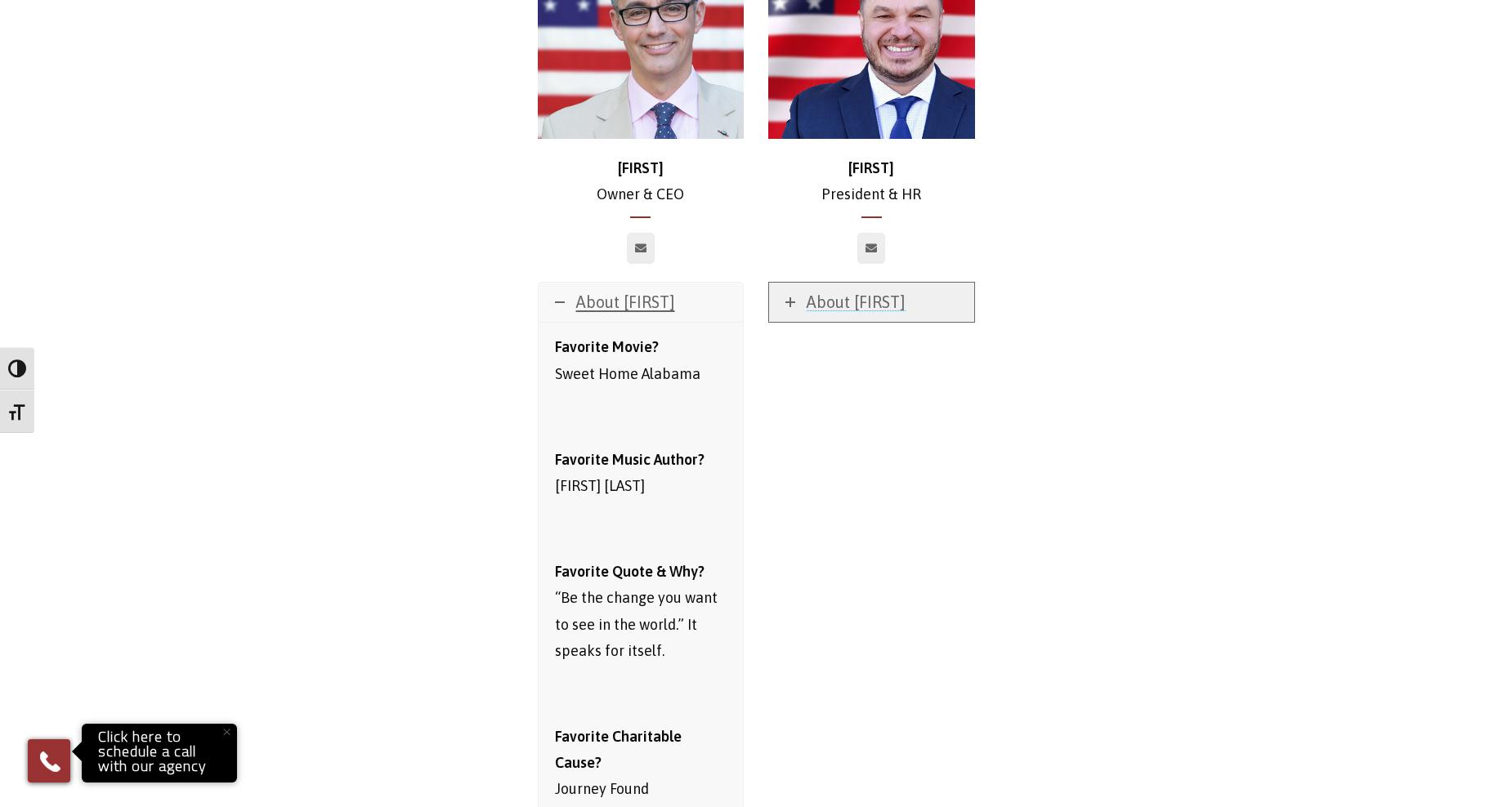 click at bounding box center (790, 302) 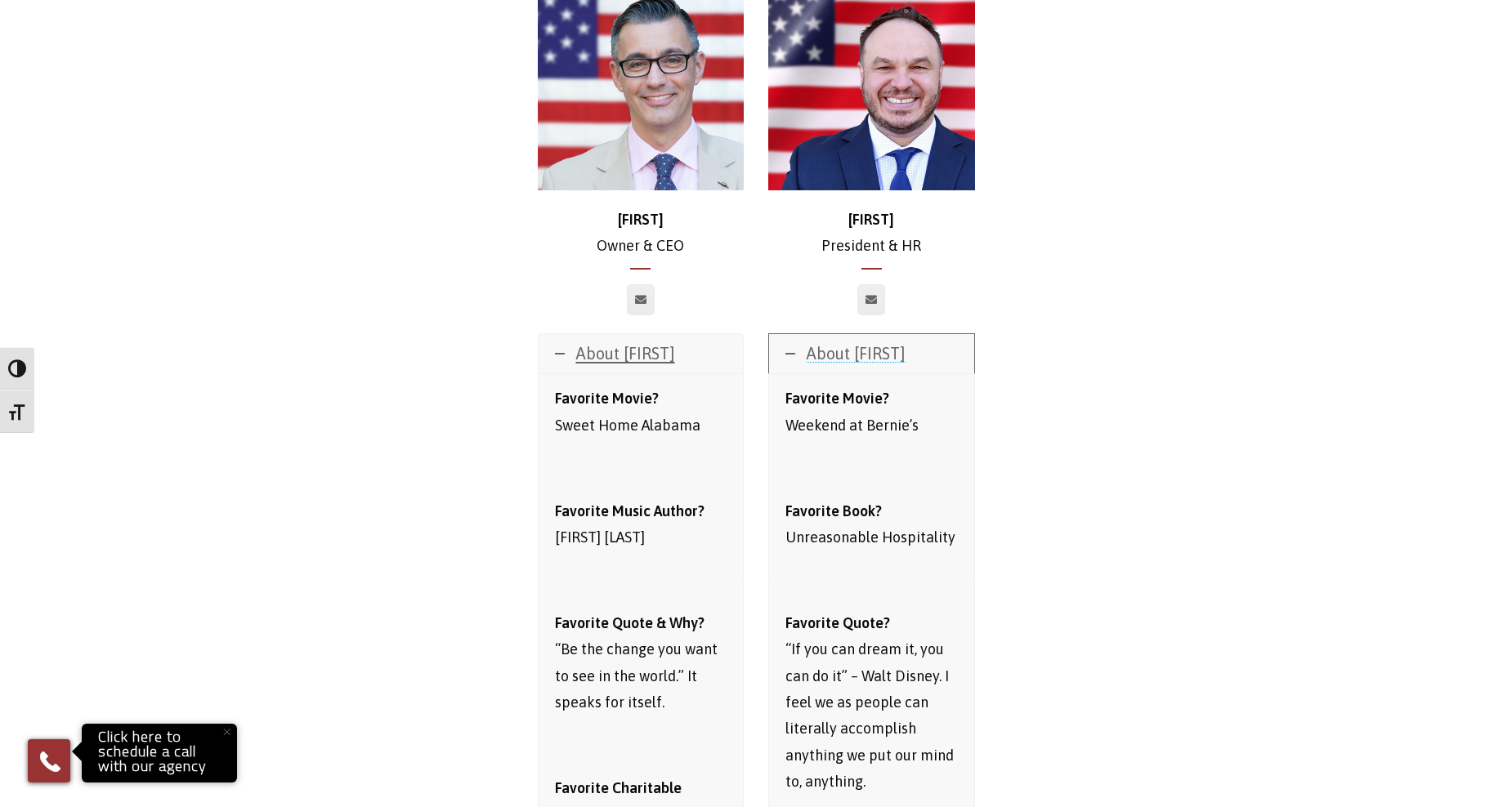 scroll, scrollTop: 411, scrollLeft: 0, axis: vertical 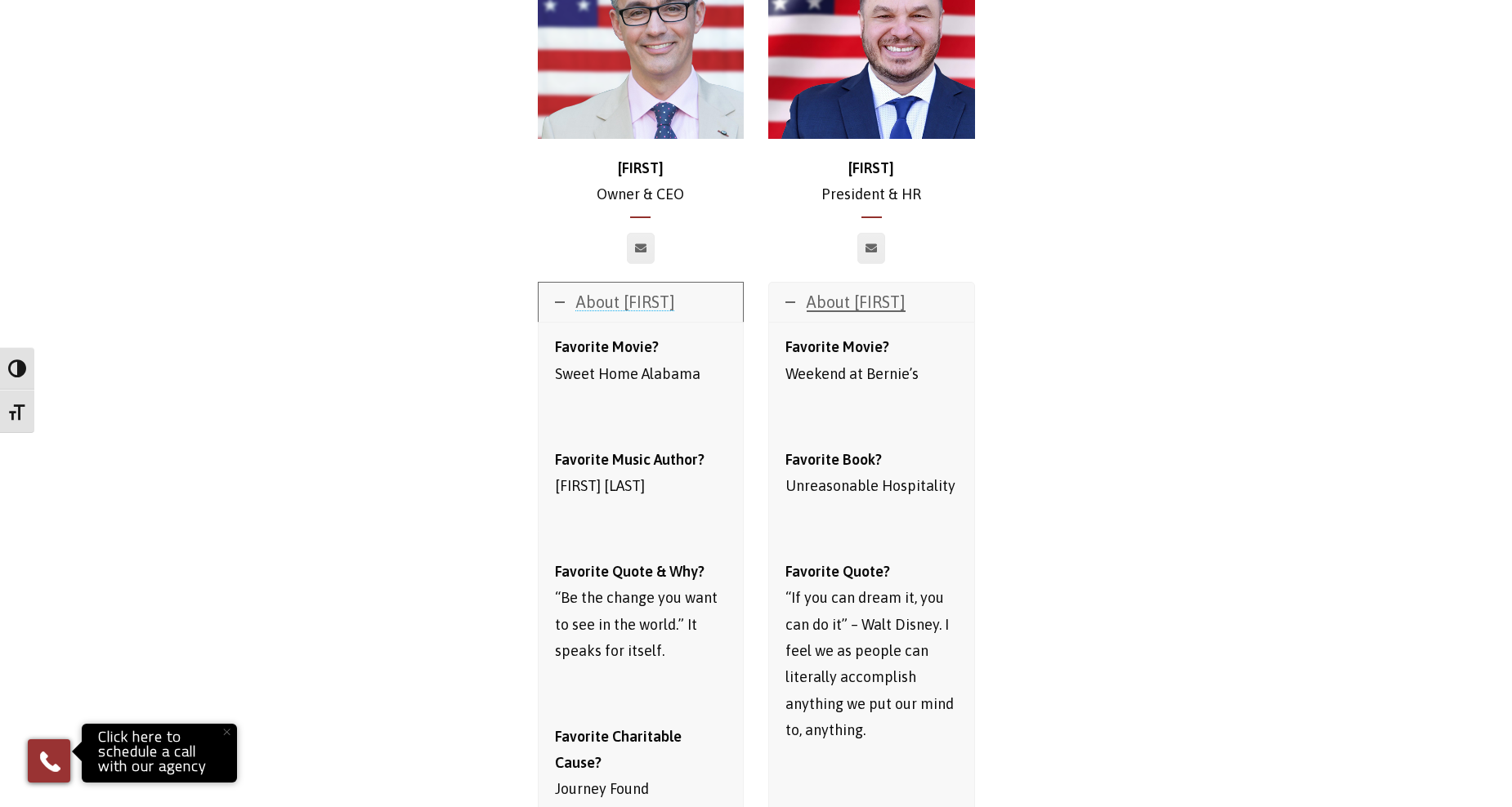 click on "About [FIRST]" at bounding box center [641, 302] 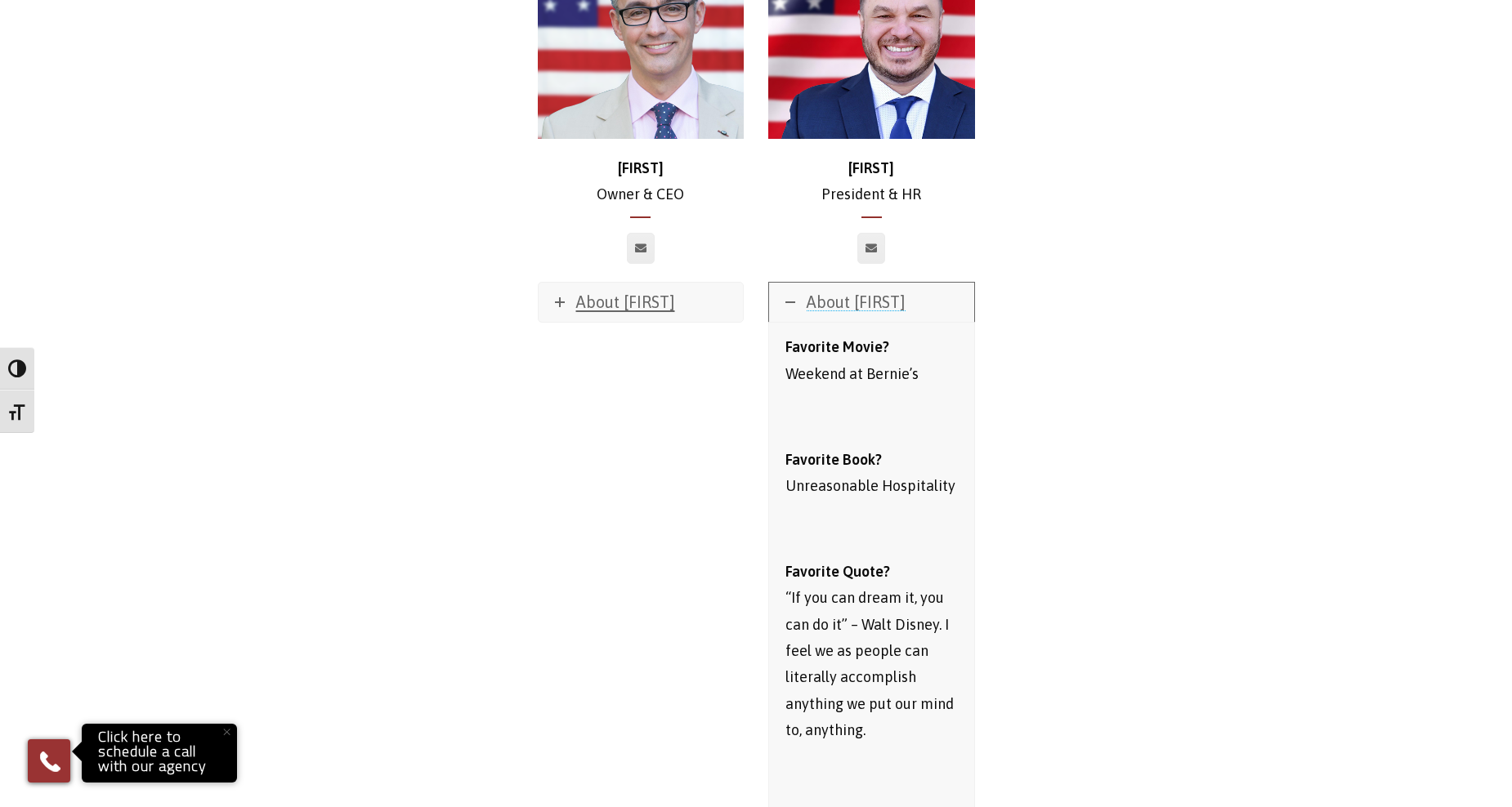 click at bounding box center (790, 302) 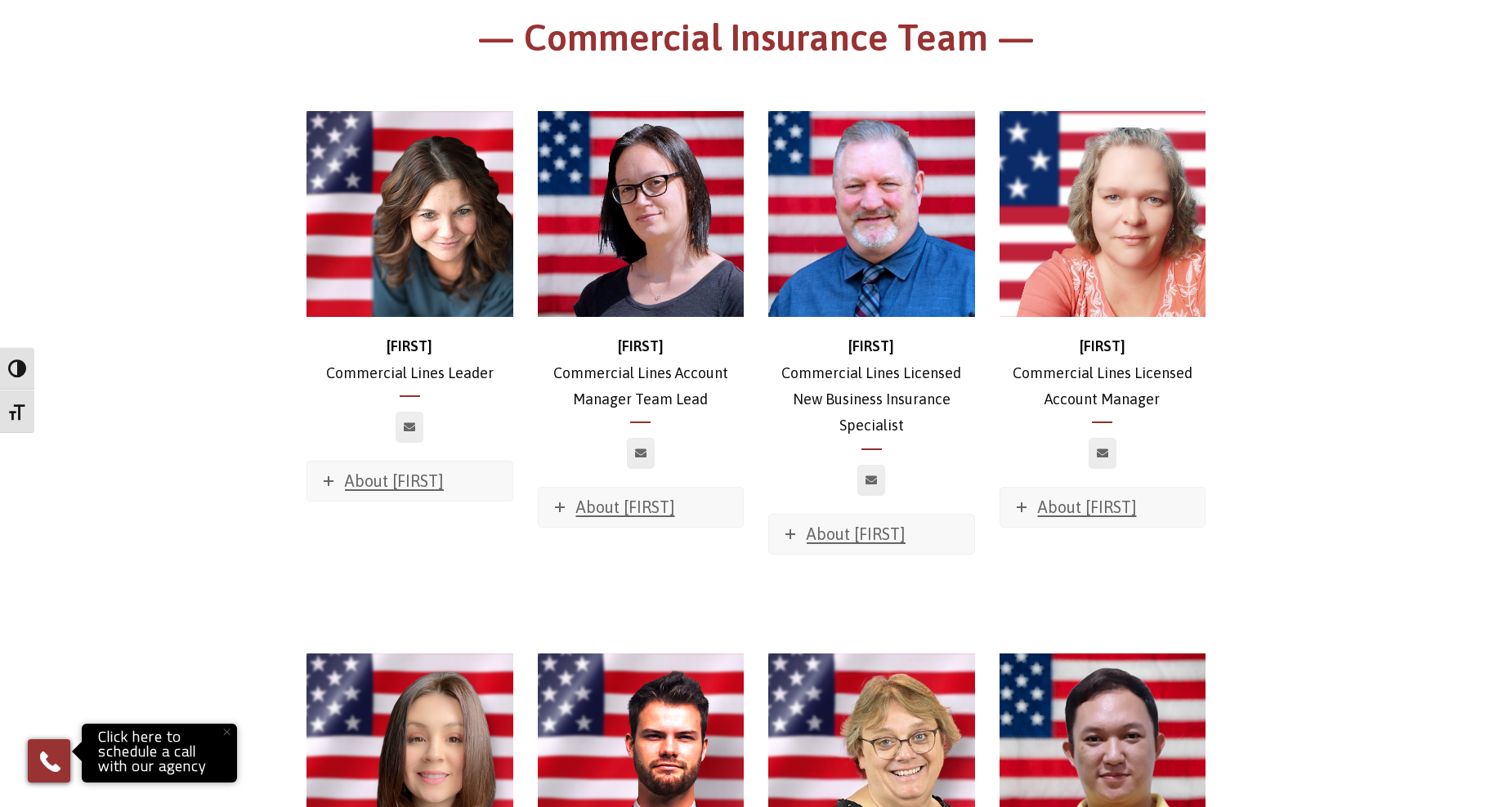 scroll, scrollTop: 819, scrollLeft: 0, axis: vertical 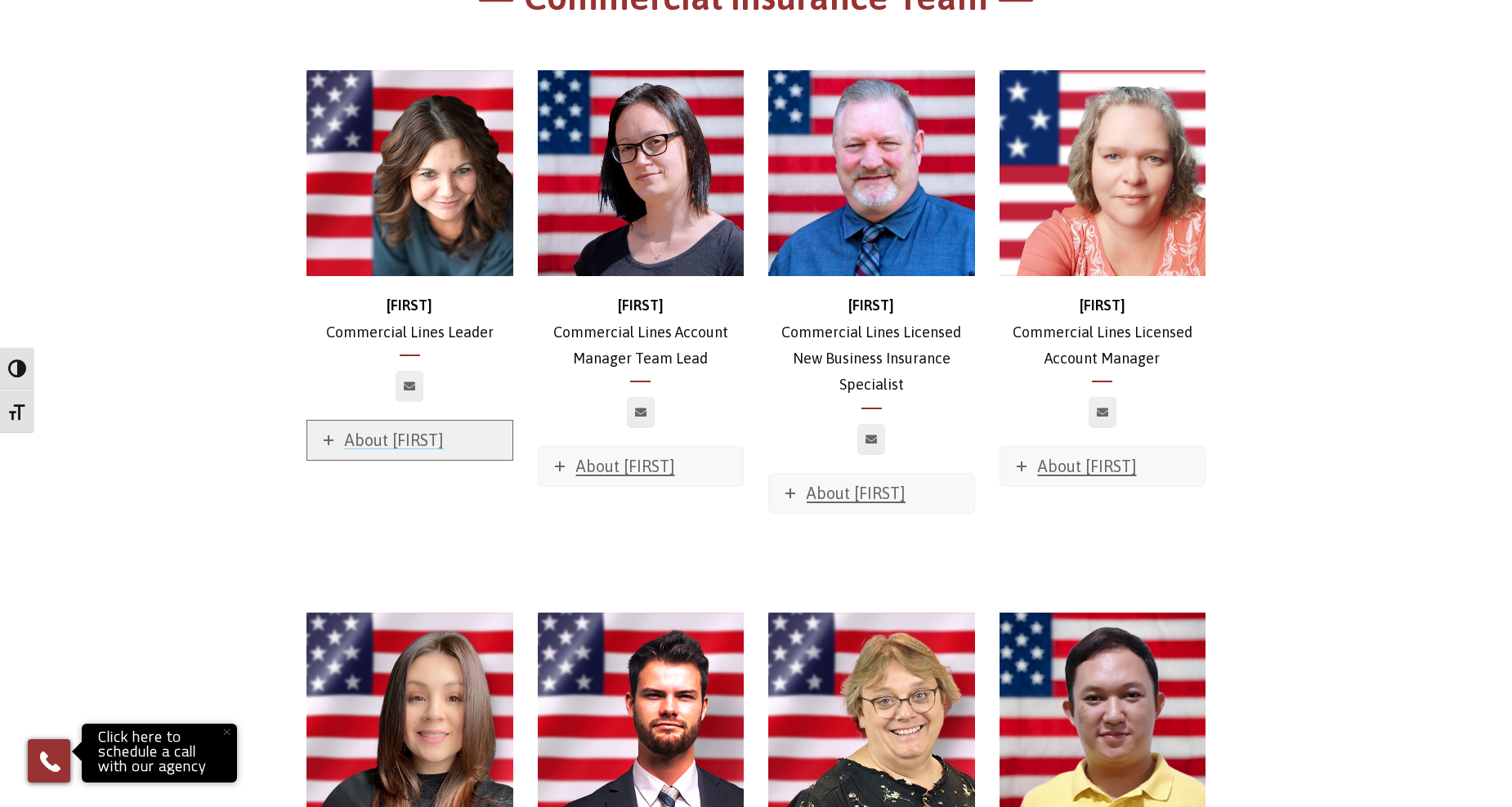 click on "About [FIRST]" at bounding box center (409, 440) 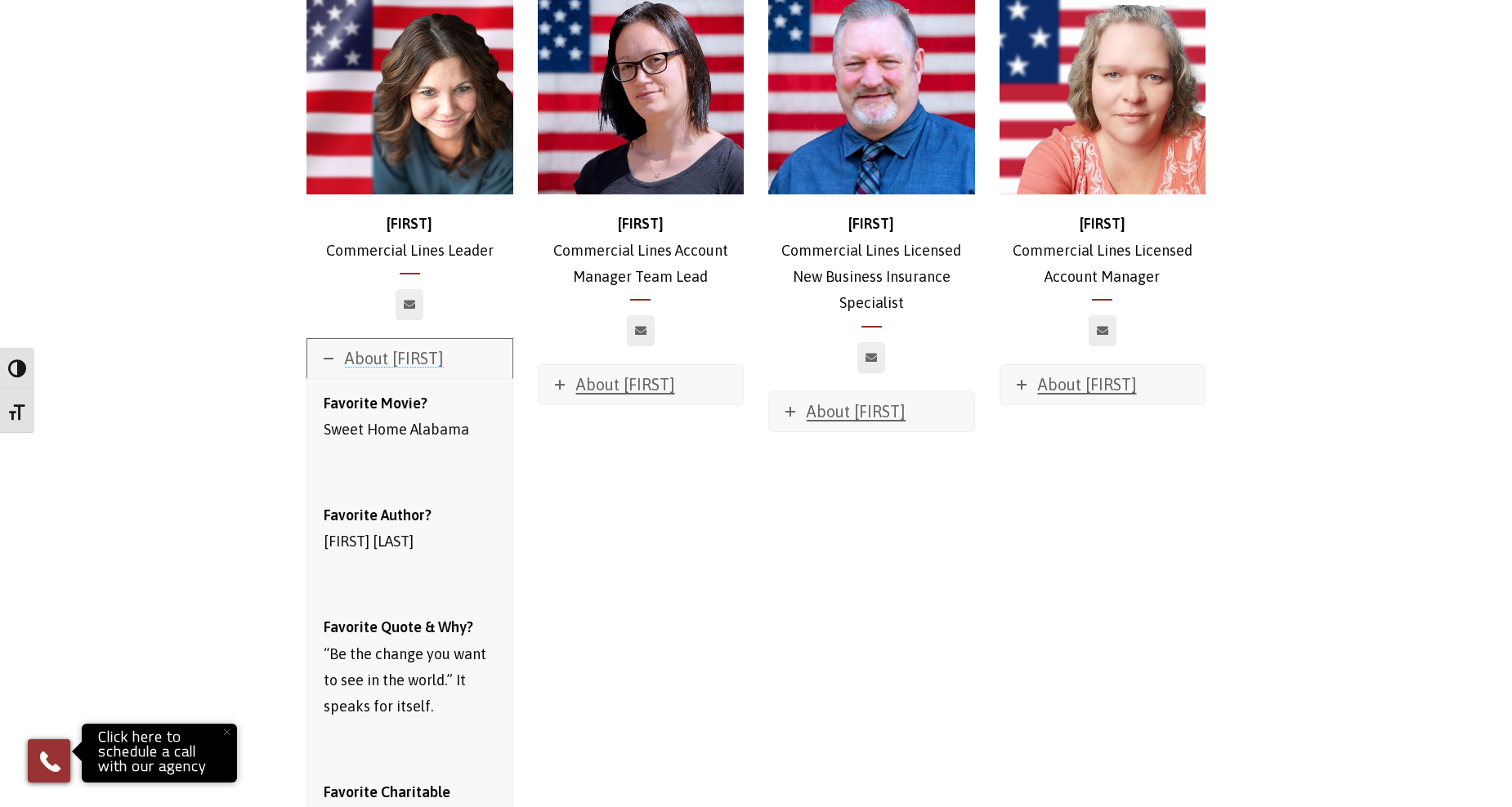 scroll, scrollTop: 819, scrollLeft: 0, axis: vertical 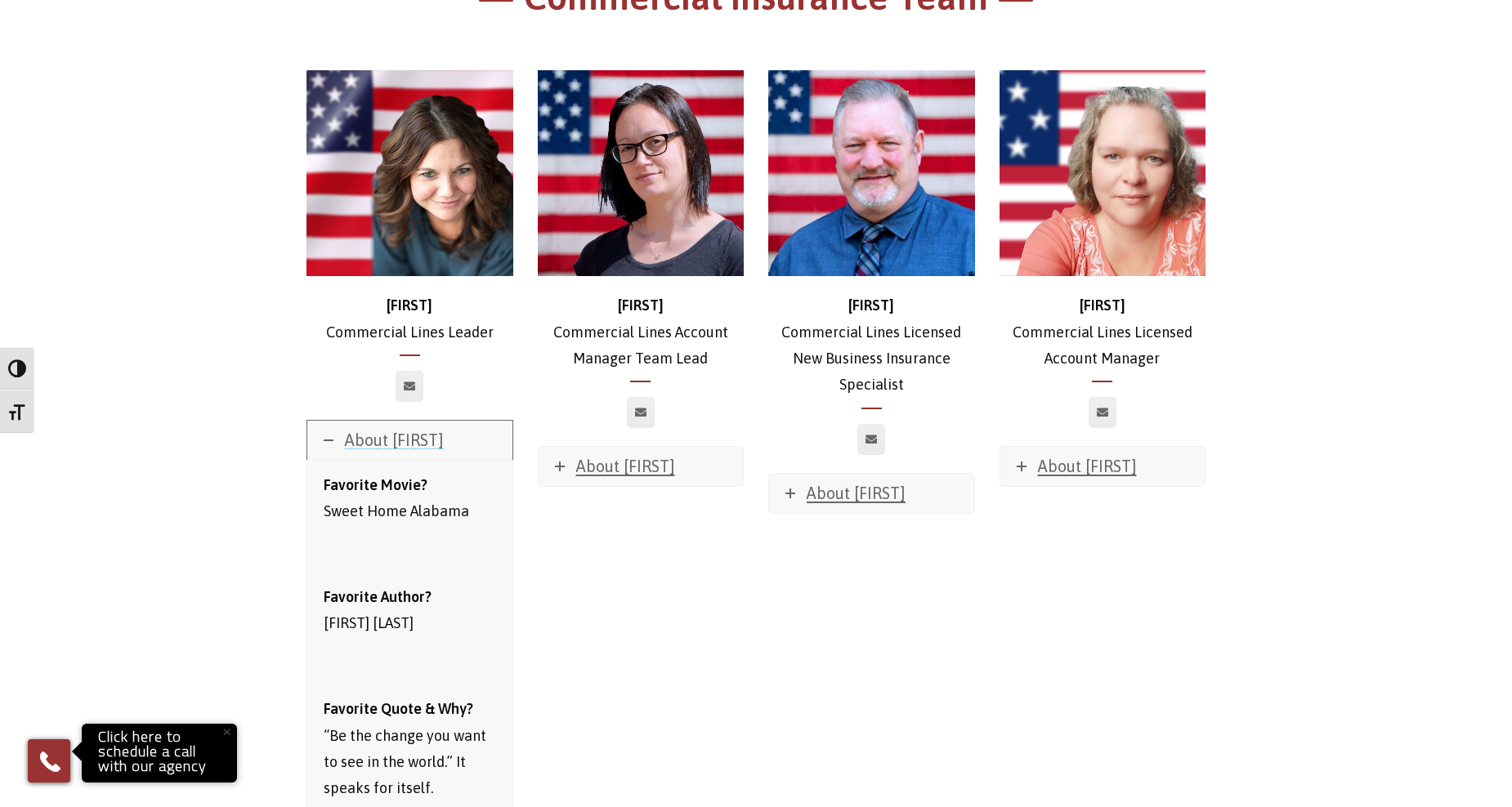 click on "About [FIRST]" at bounding box center (409, 440) 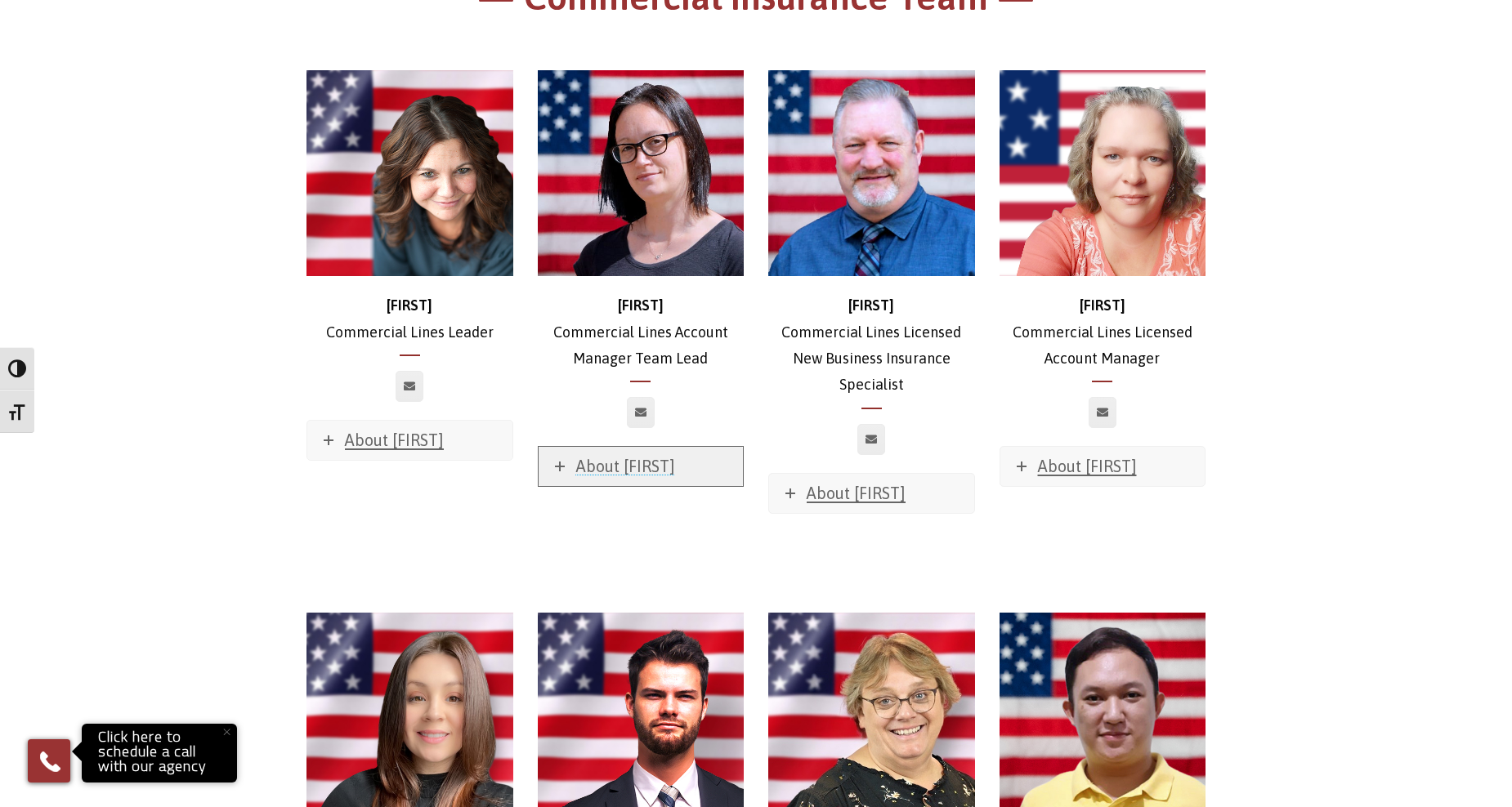 click at bounding box center [560, 466] 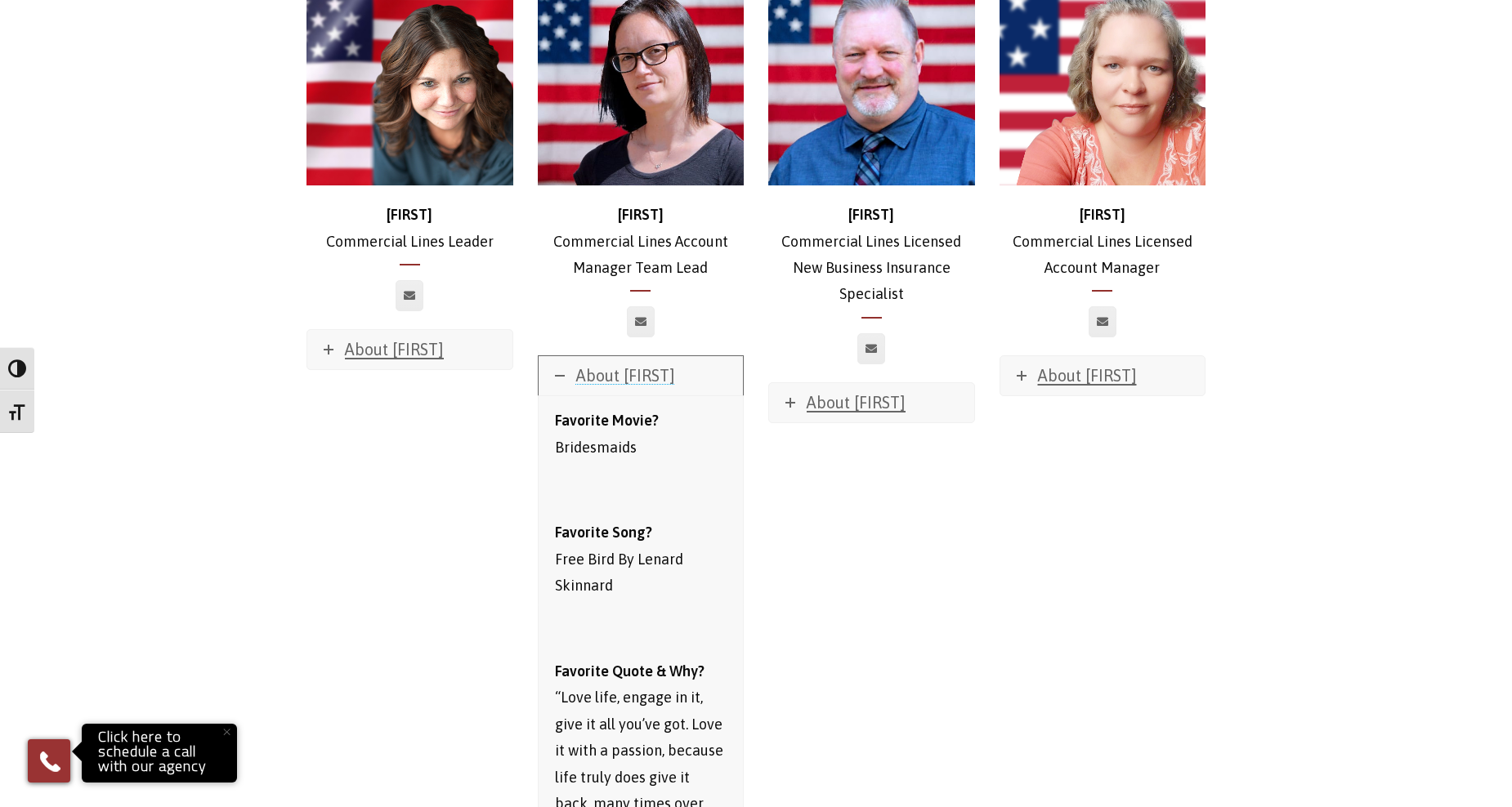 scroll, scrollTop: 901, scrollLeft: 0, axis: vertical 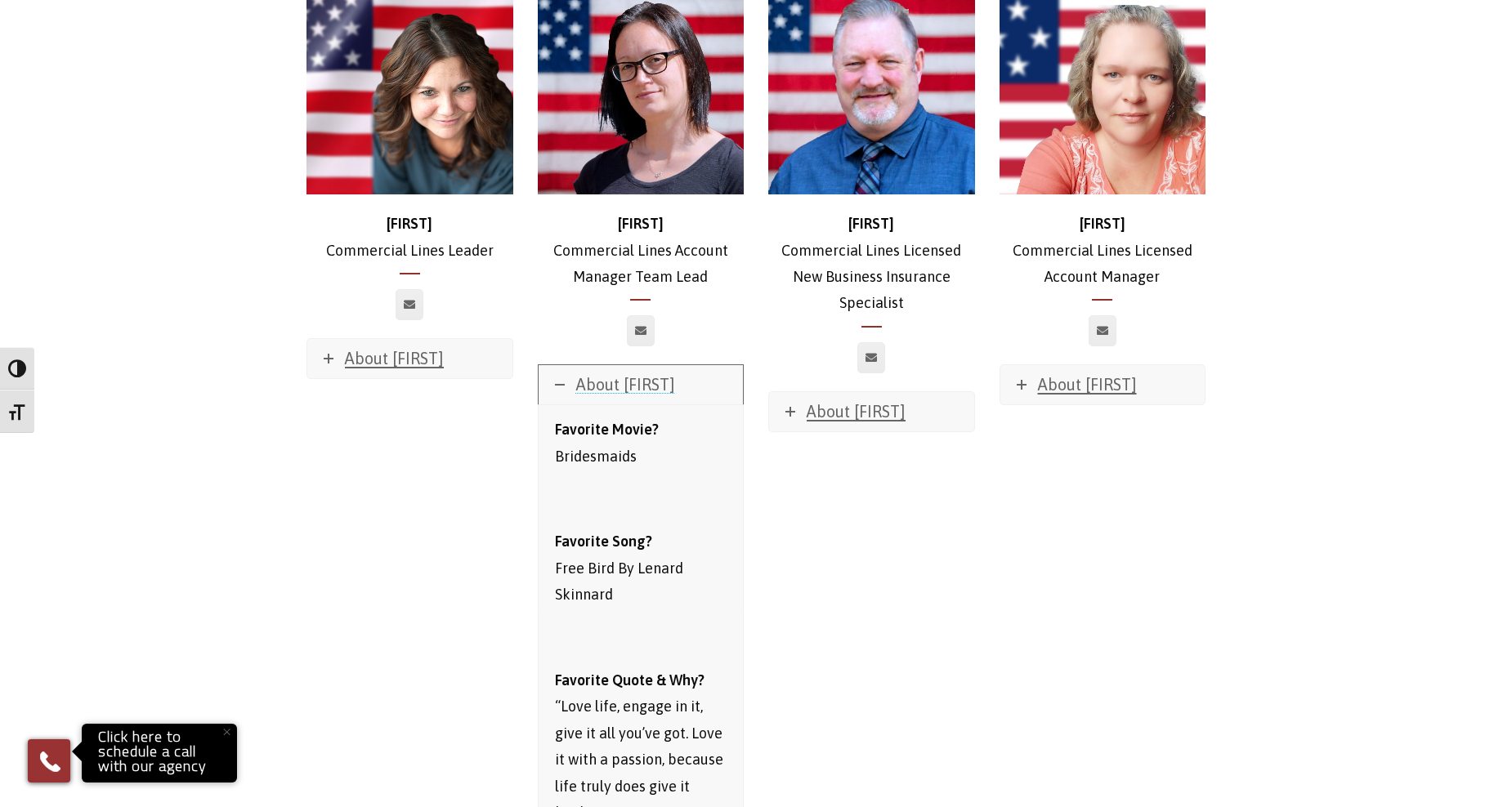 click at bounding box center [560, 385] 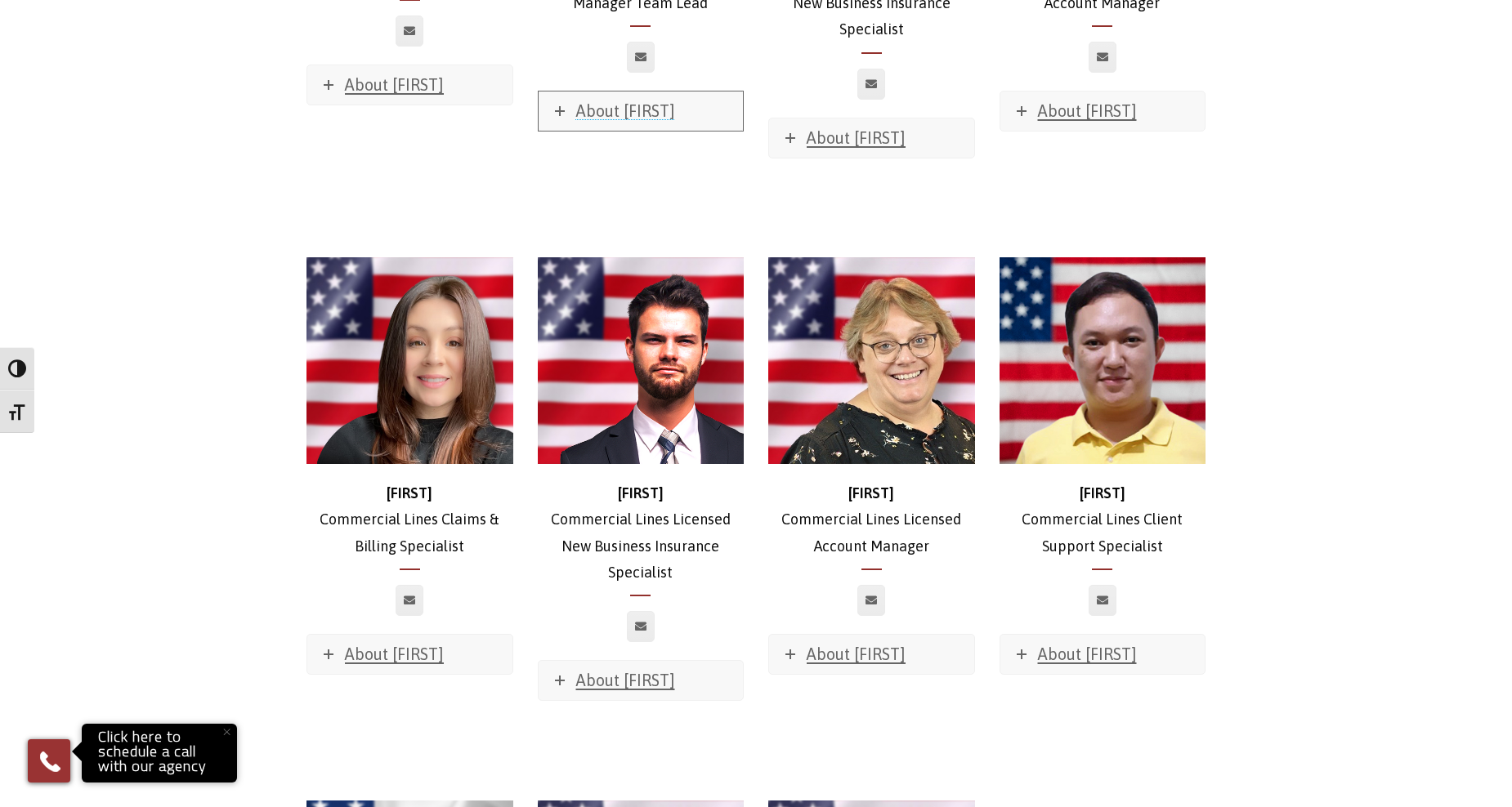 scroll, scrollTop: 1228, scrollLeft: 0, axis: vertical 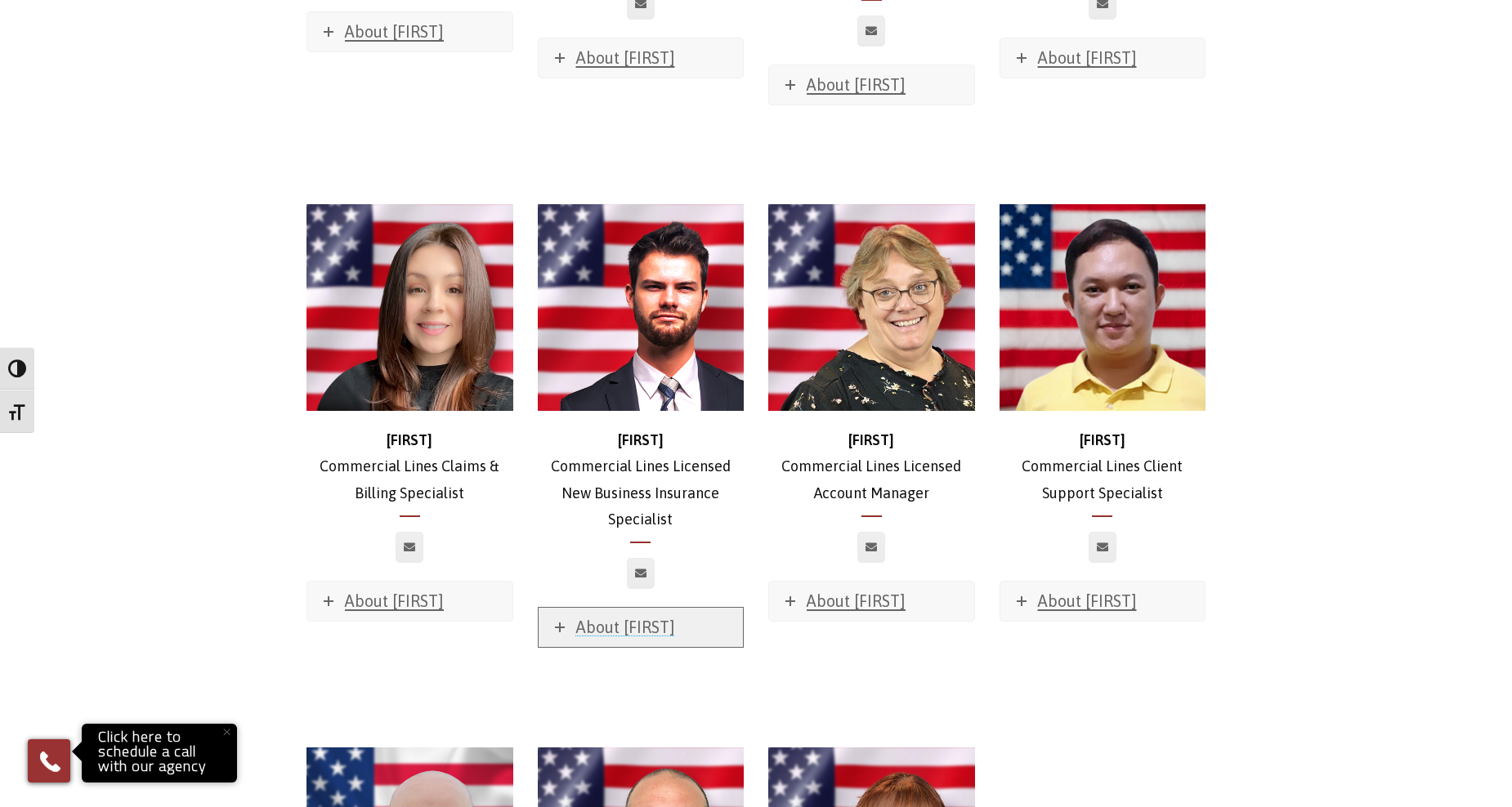 click at bounding box center [560, 627] 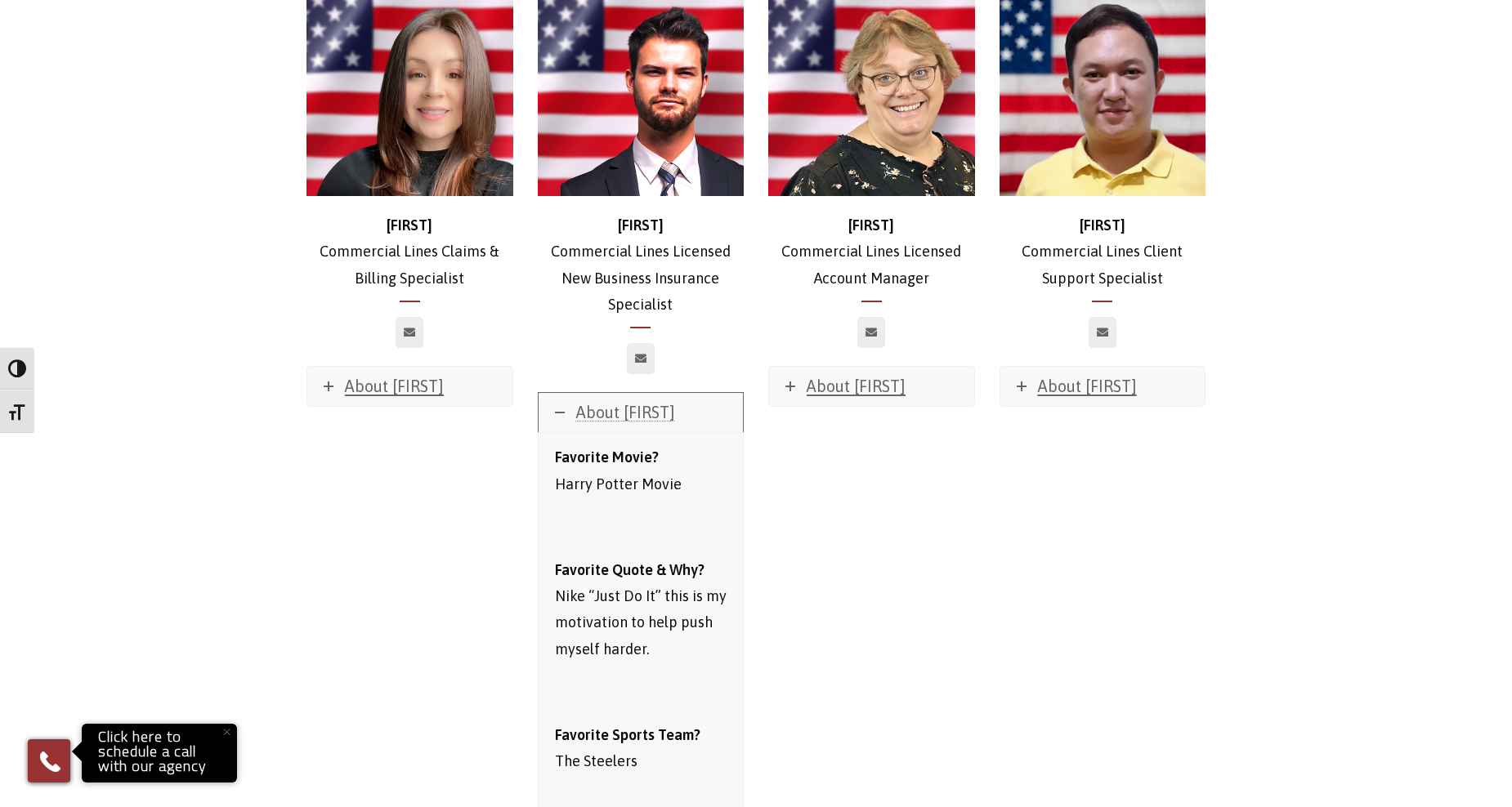 scroll, scrollTop: 1391, scrollLeft: 0, axis: vertical 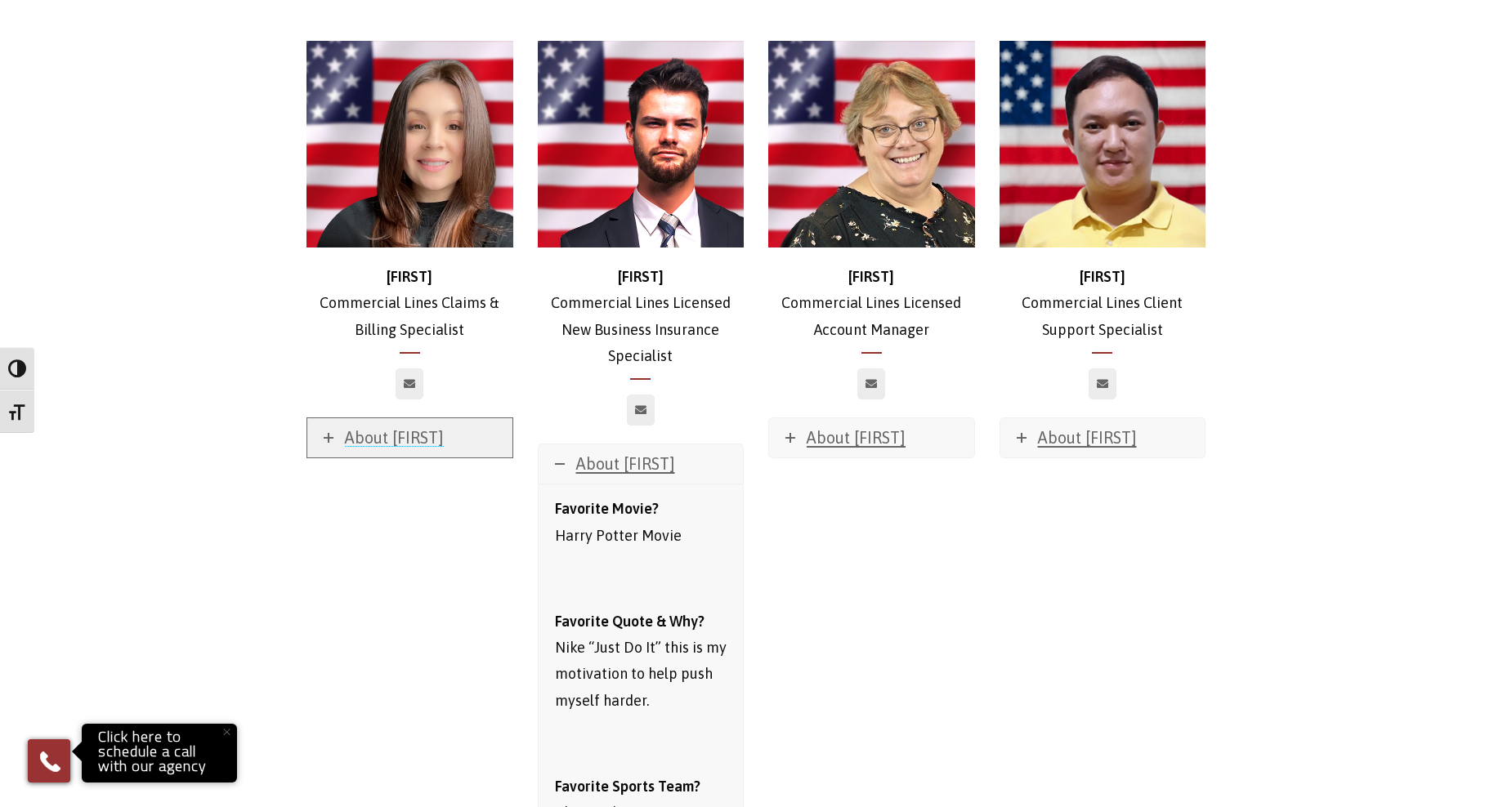 click on "About [FIRST]" at bounding box center (409, 438) 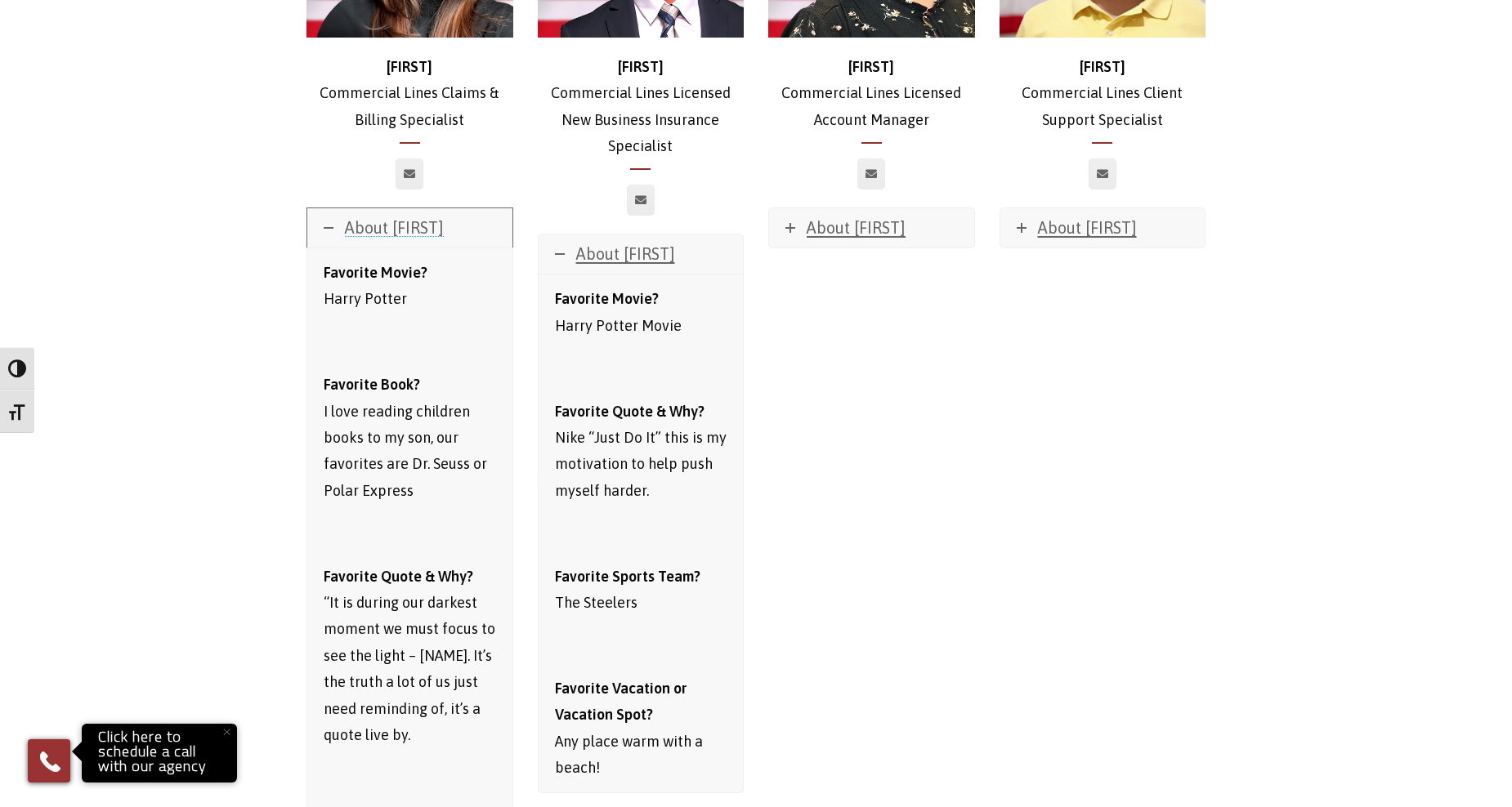 scroll, scrollTop: 1554, scrollLeft: 0, axis: vertical 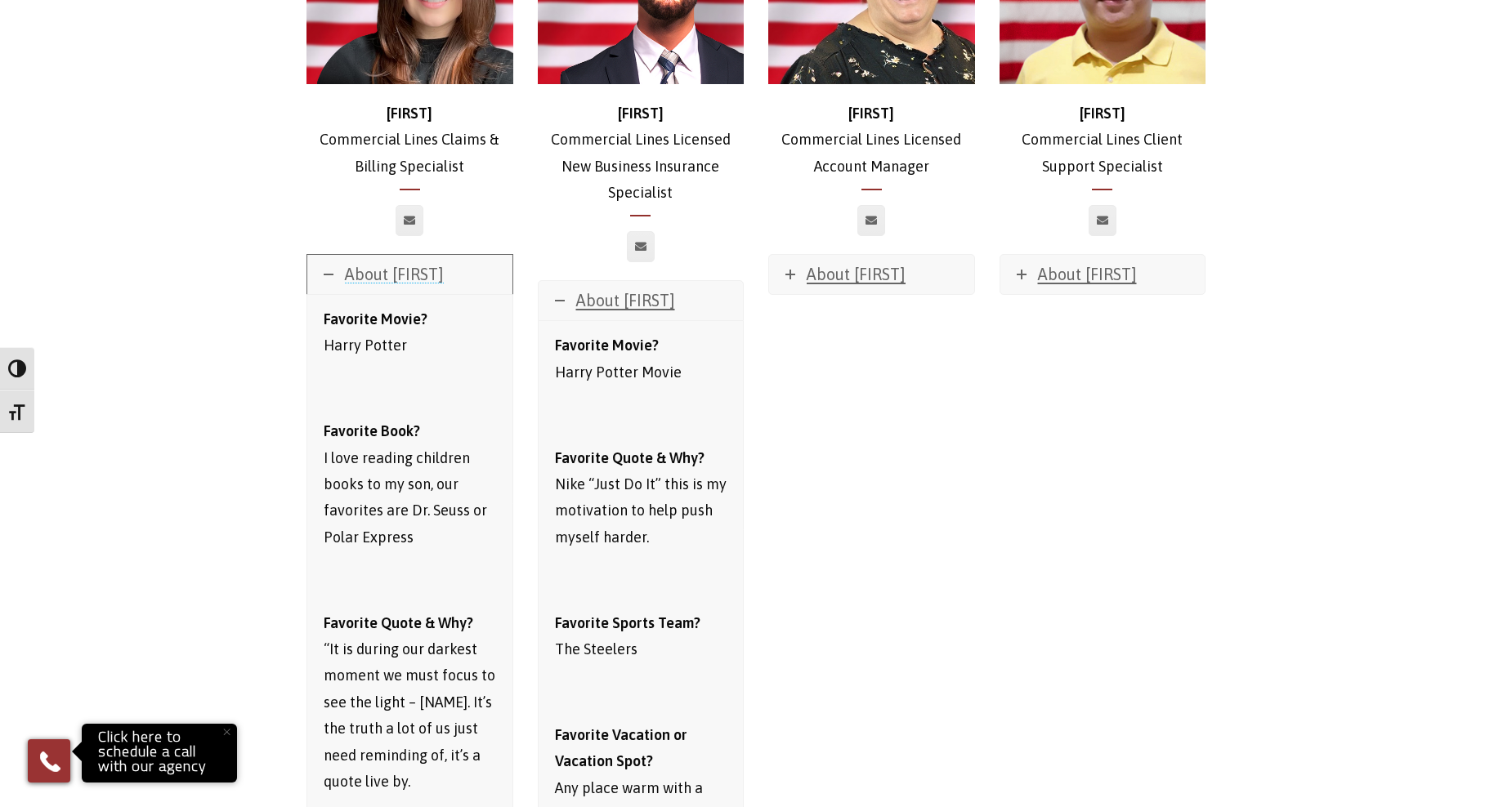click on "About [FIRST]" at bounding box center (409, 274) 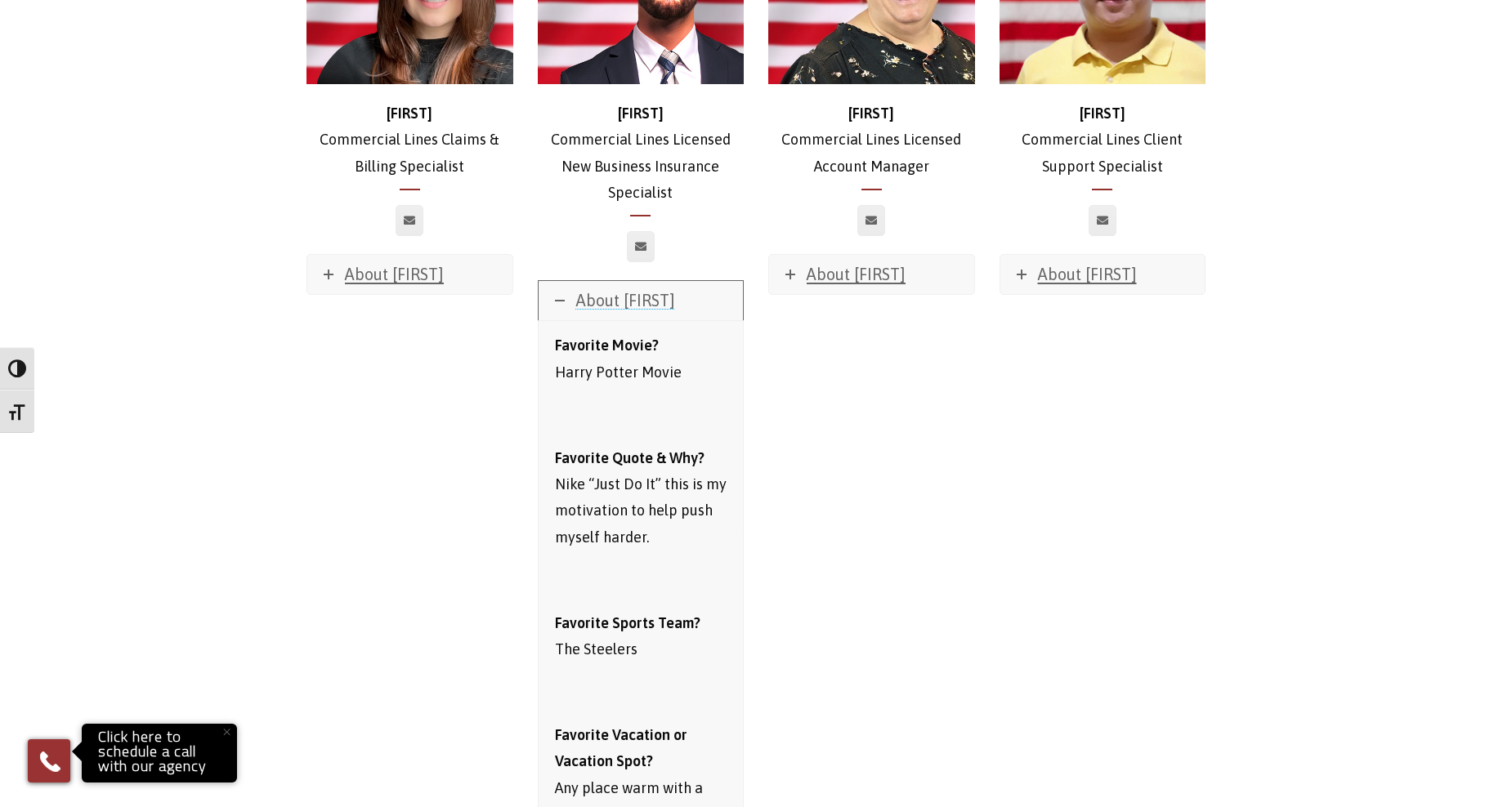 click at bounding box center [560, 301] 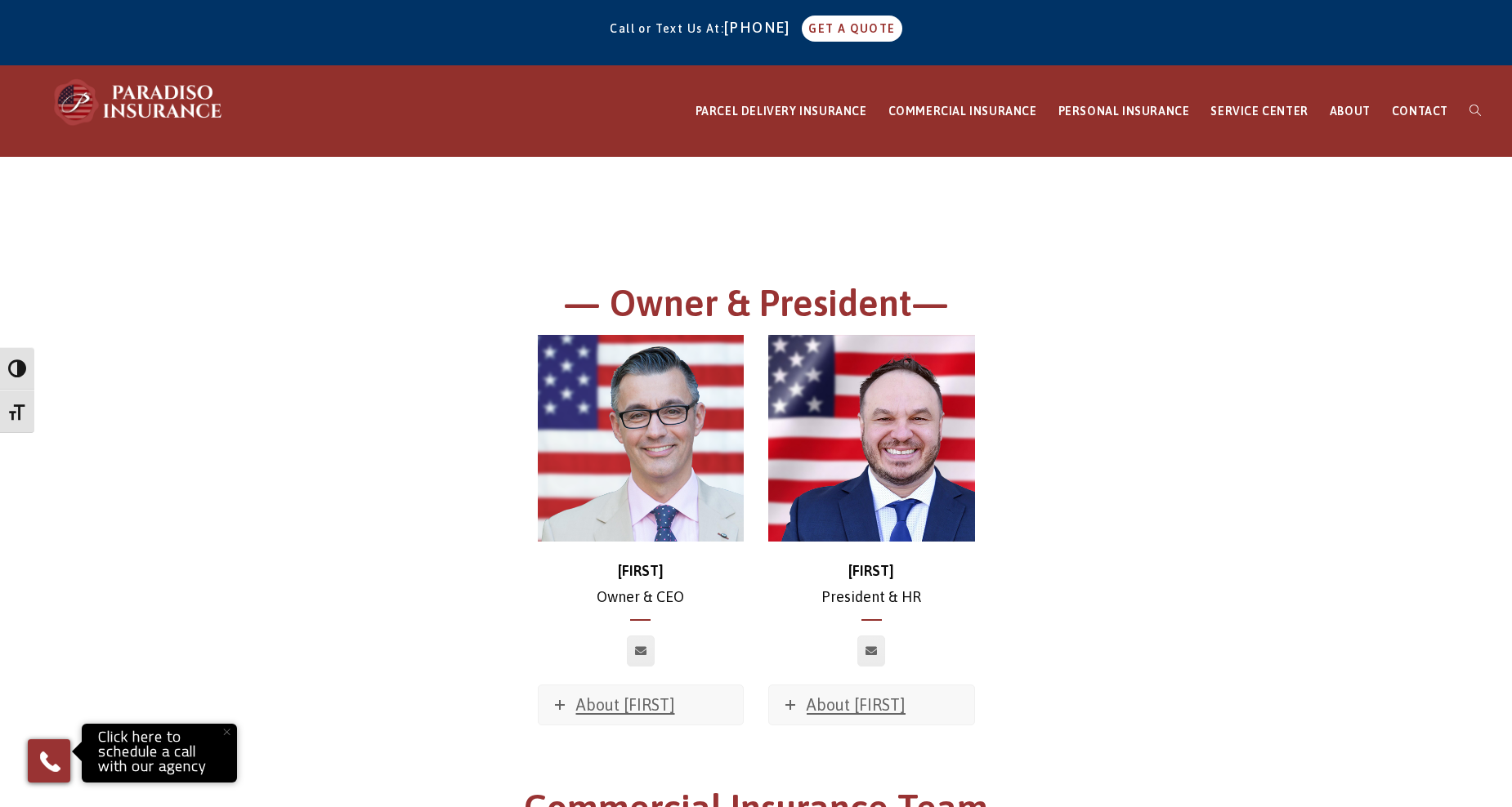scroll, scrollTop: 0, scrollLeft: 0, axis: both 